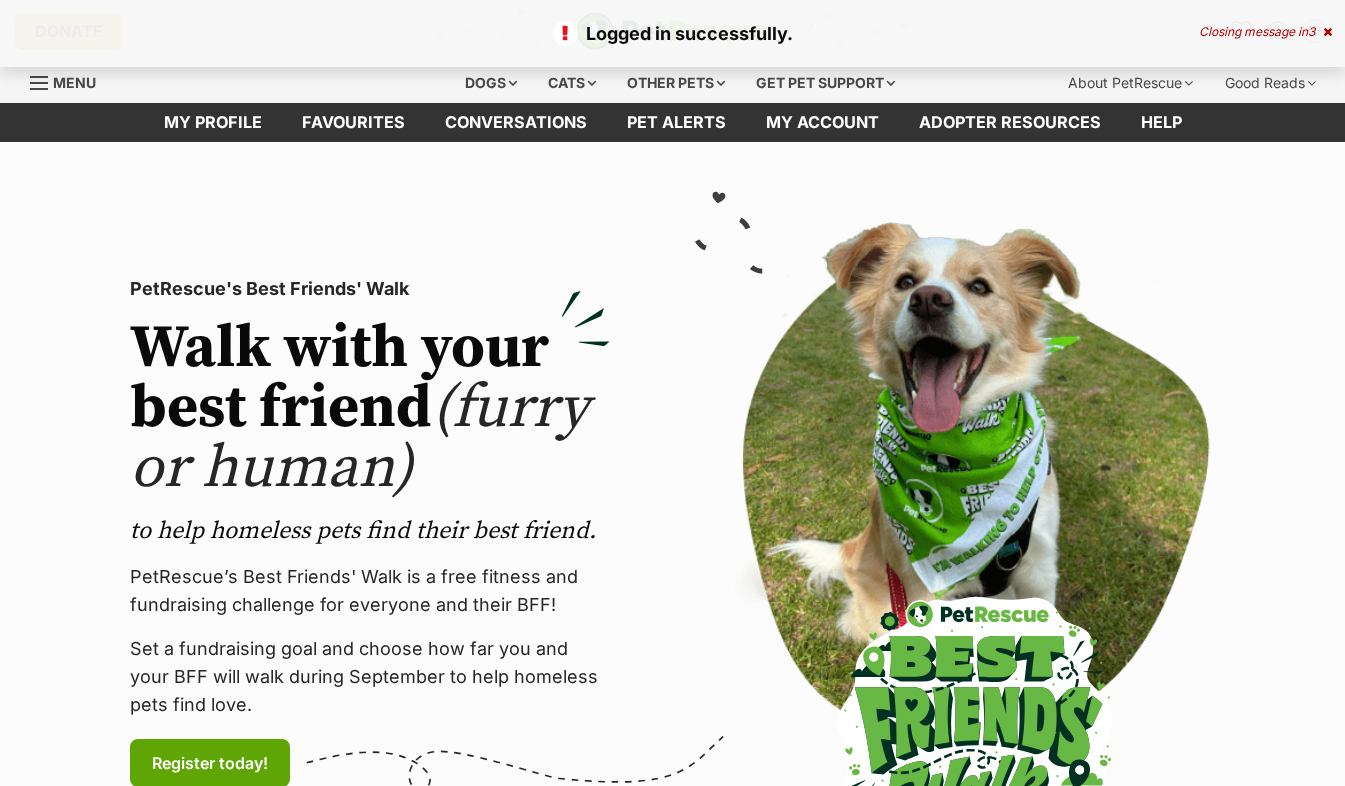scroll, scrollTop: 0, scrollLeft: 0, axis: both 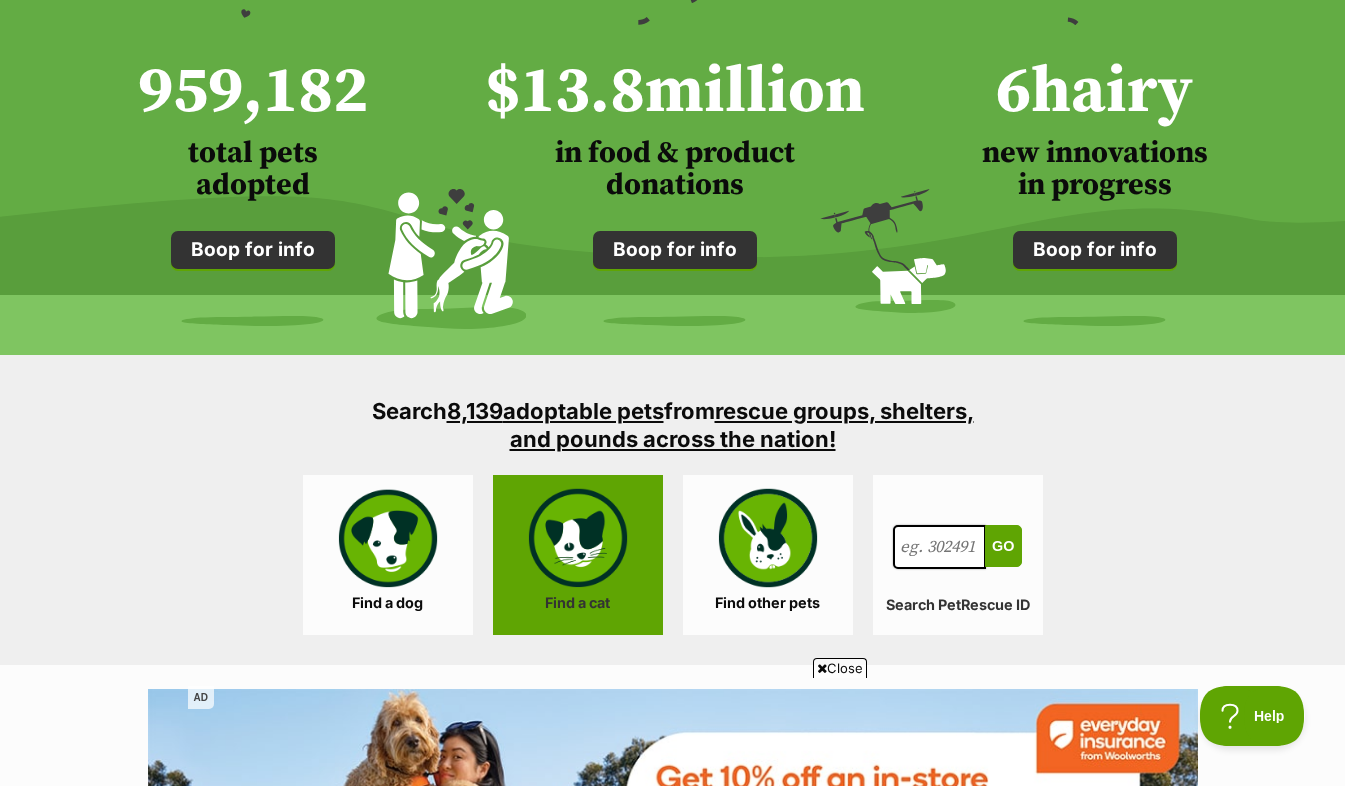 click on "Find a cat" at bounding box center [578, 555] 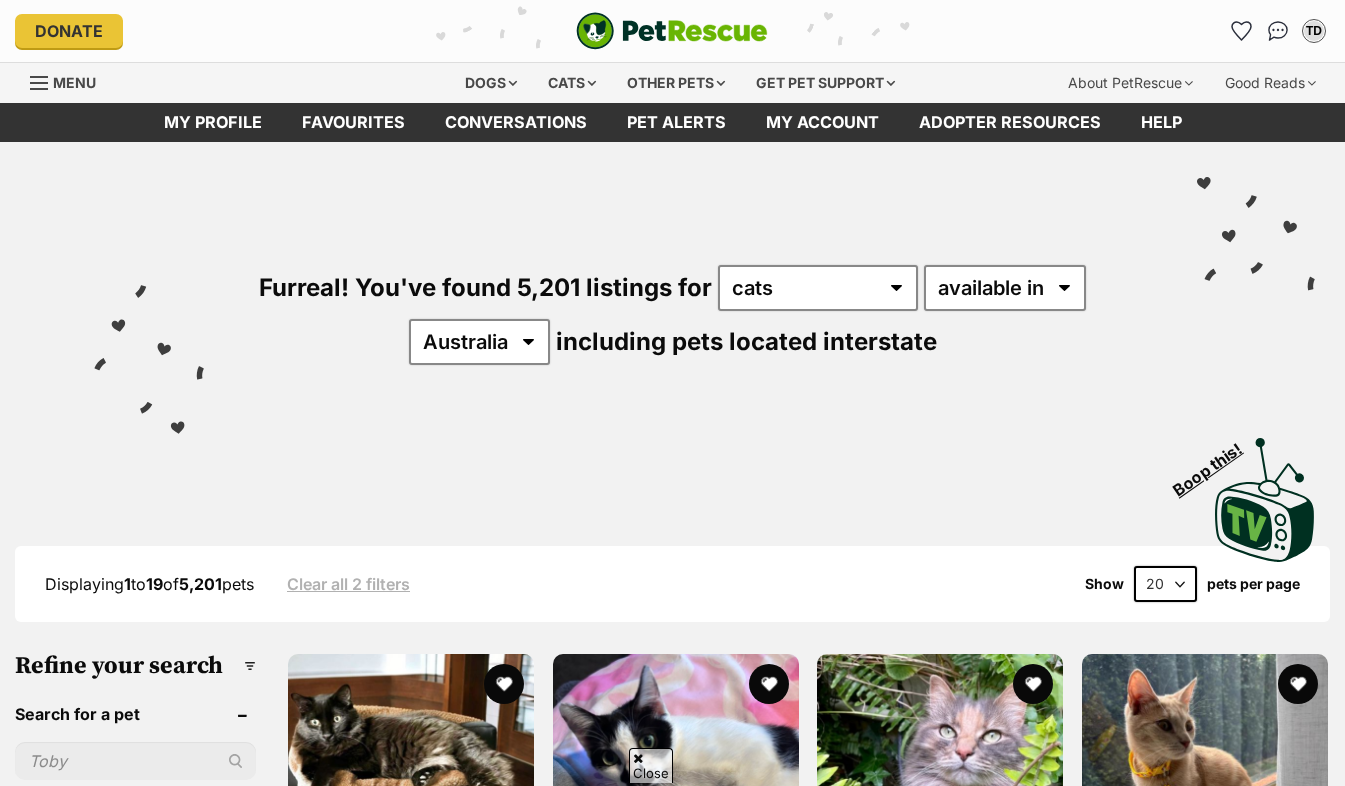scroll, scrollTop: 160, scrollLeft: 0, axis: vertical 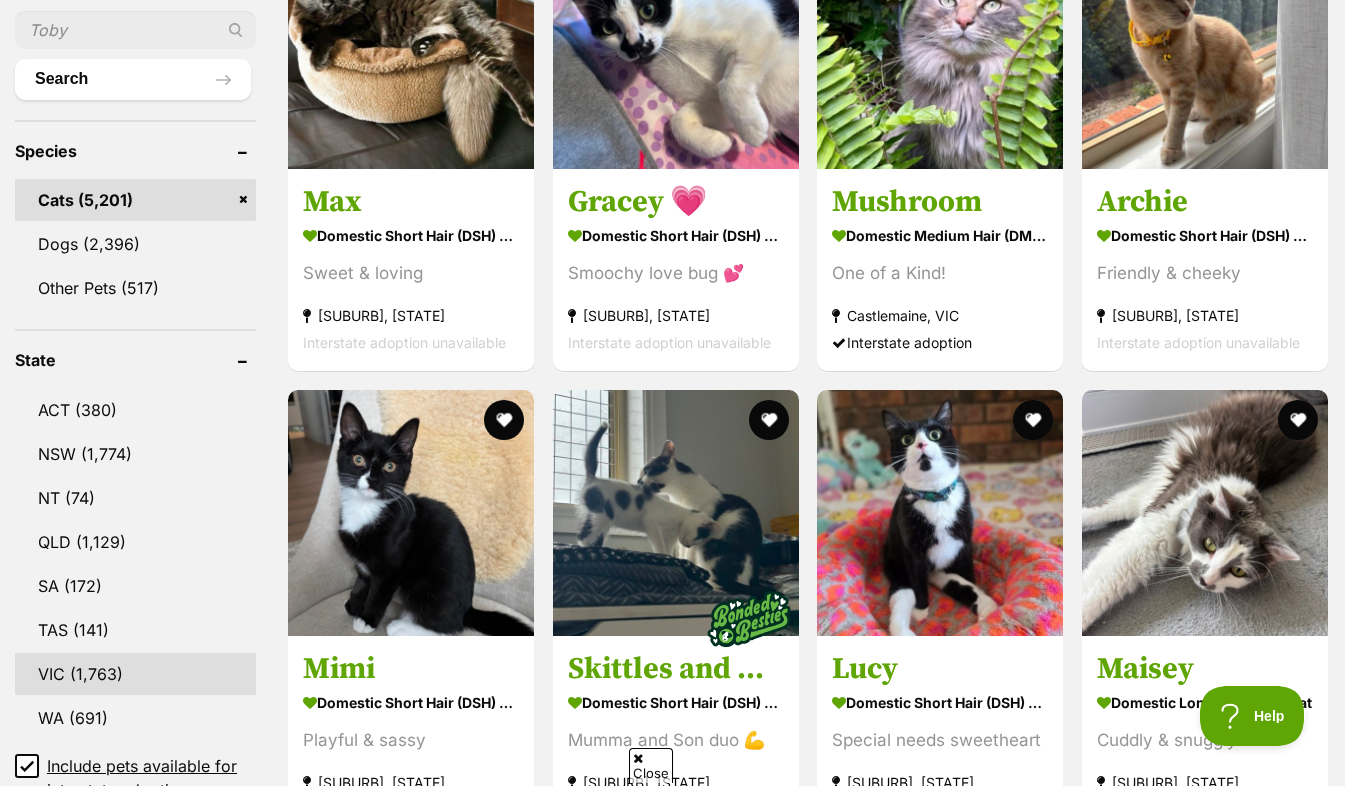 click on "VIC (1,763)" at bounding box center (135, 674) 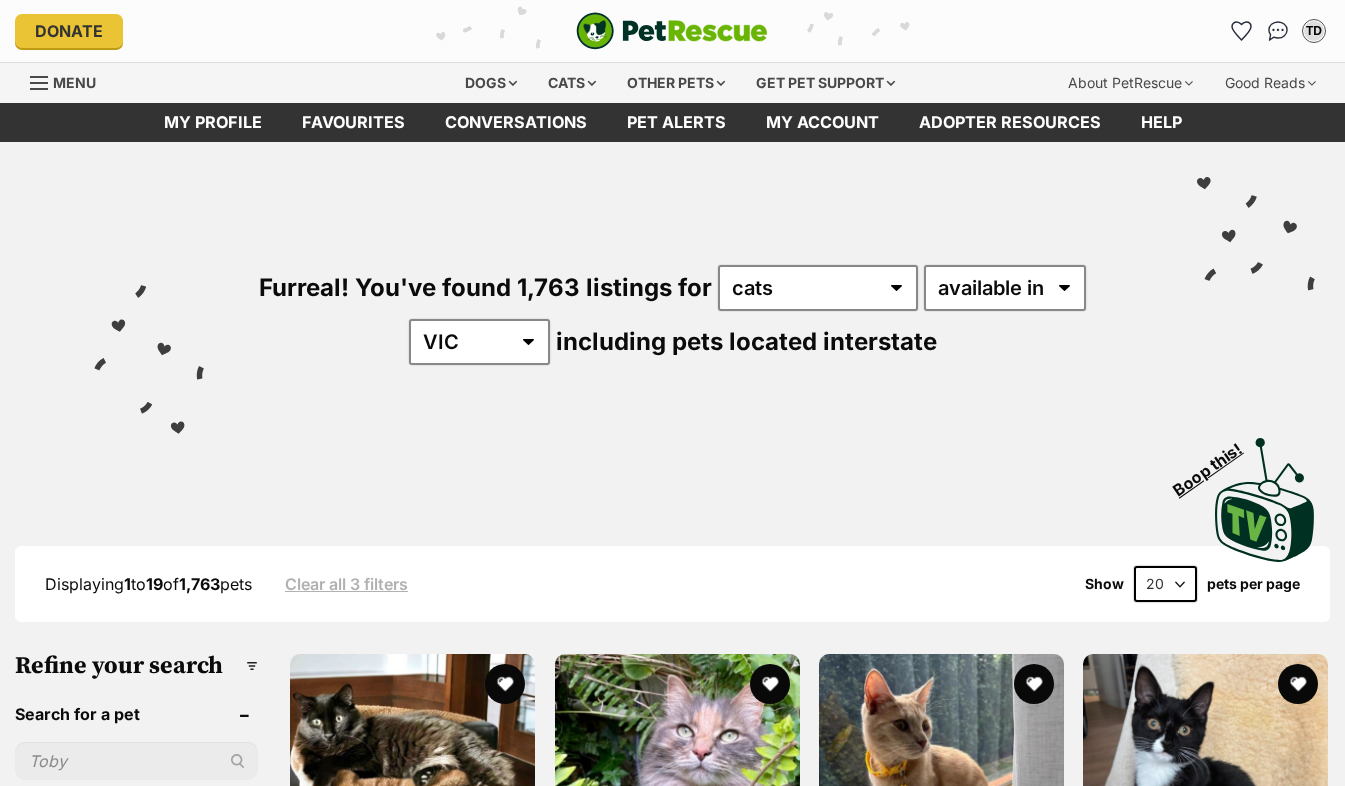 scroll, scrollTop: 0, scrollLeft: 0, axis: both 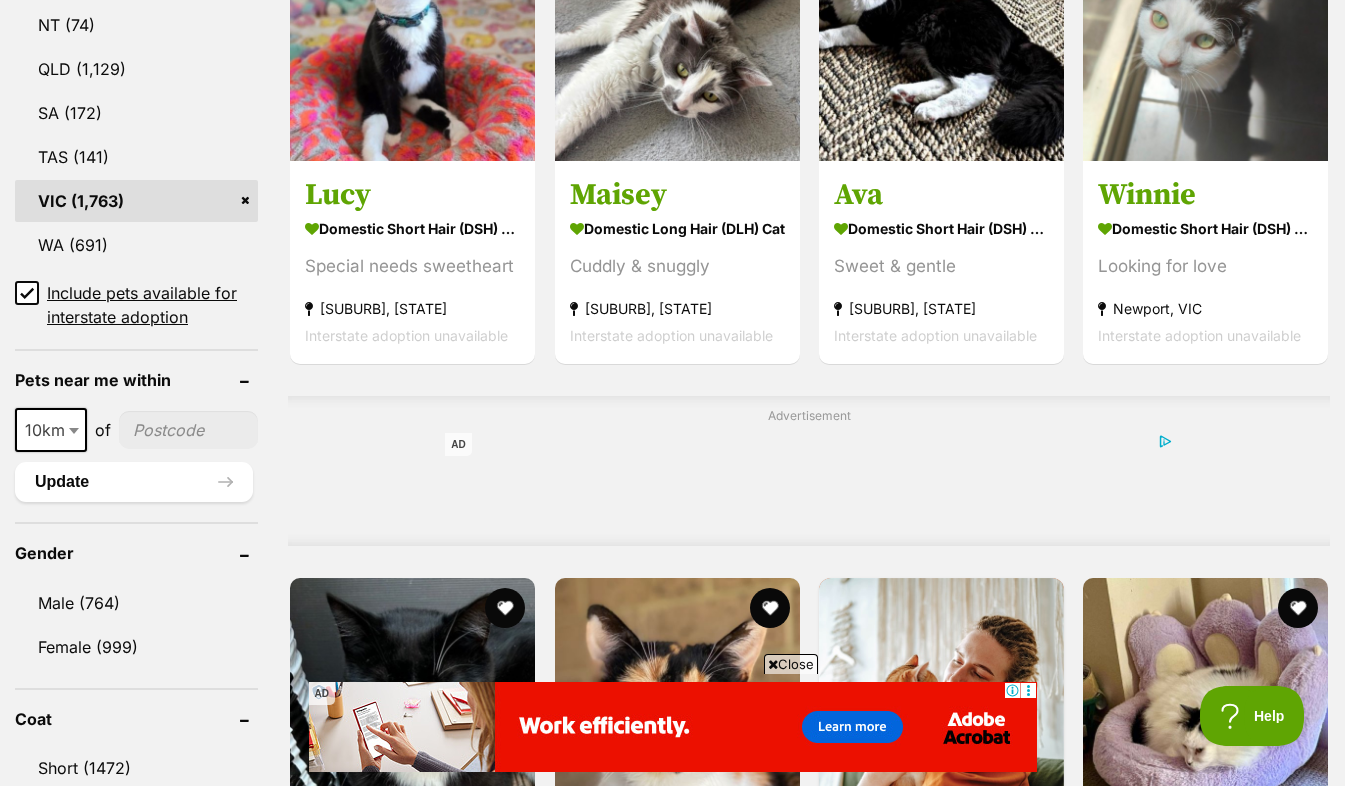 click 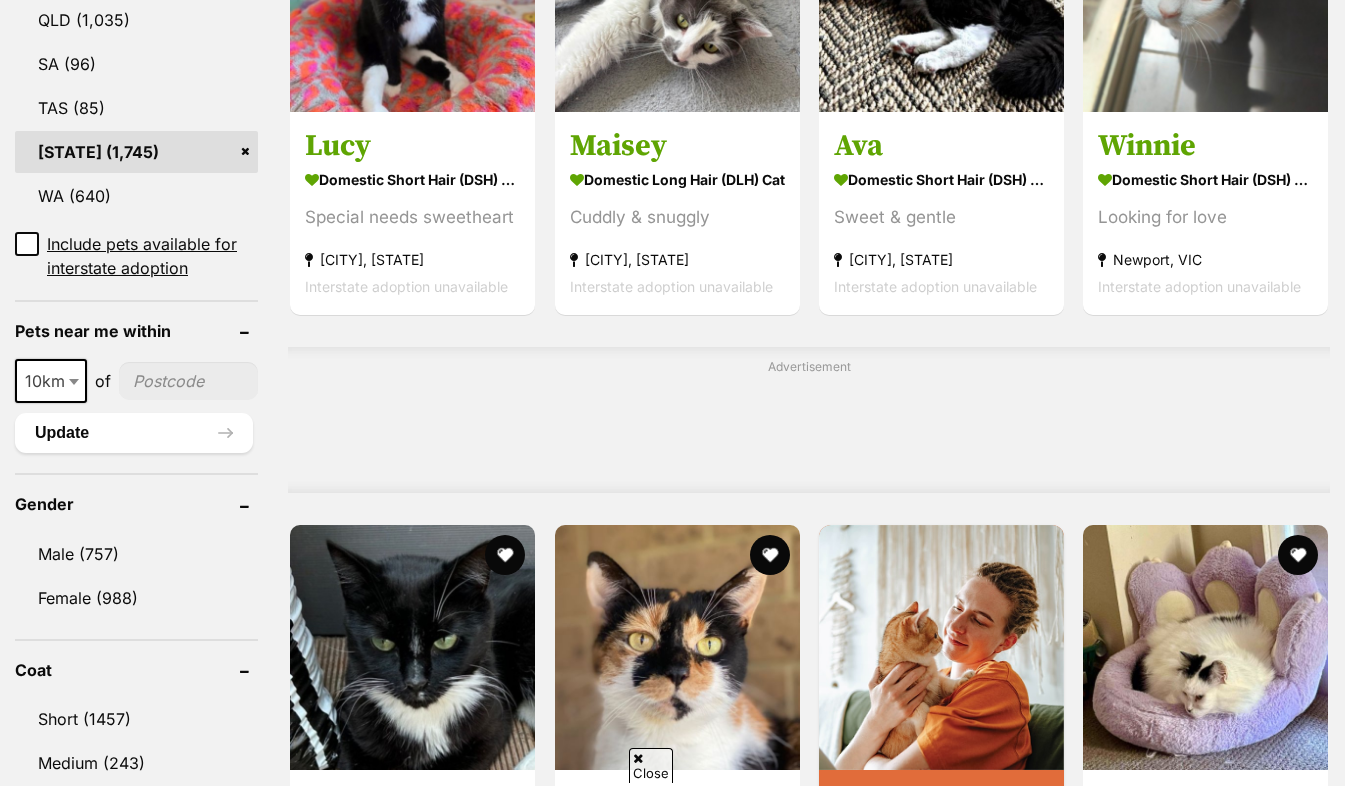 scroll, scrollTop: 1253, scrollLeft: 0, axis: vertical 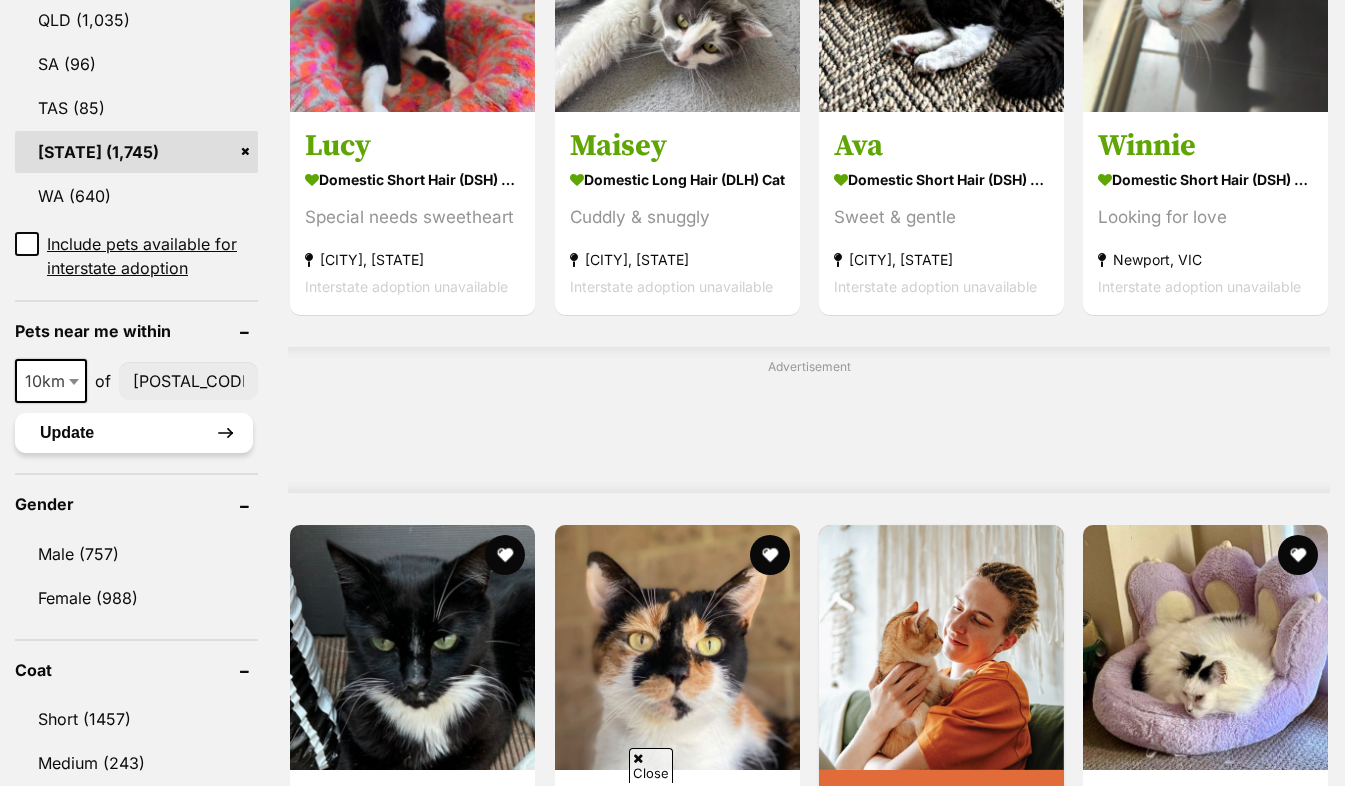 type on "[POSTCODE]" 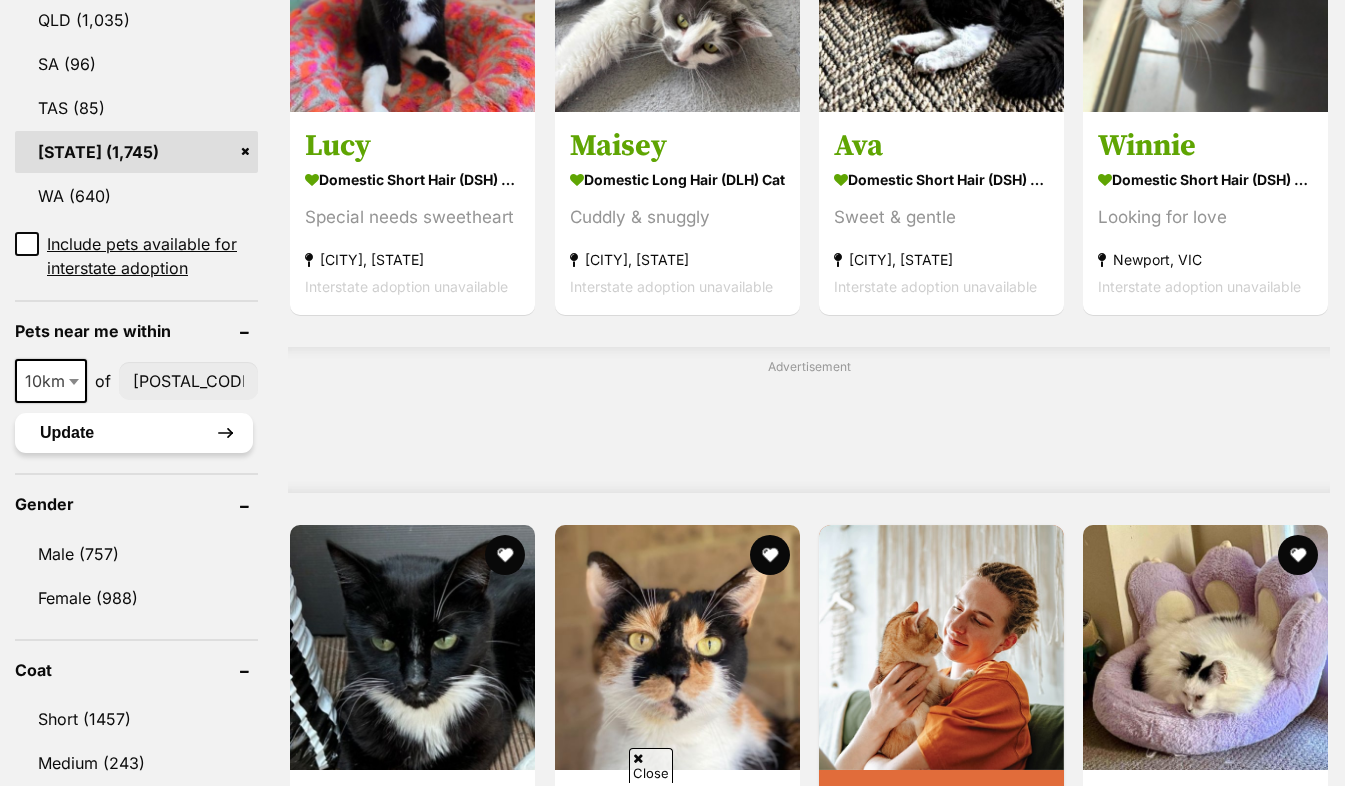 click on "Update" at bounding box center [134, 433] 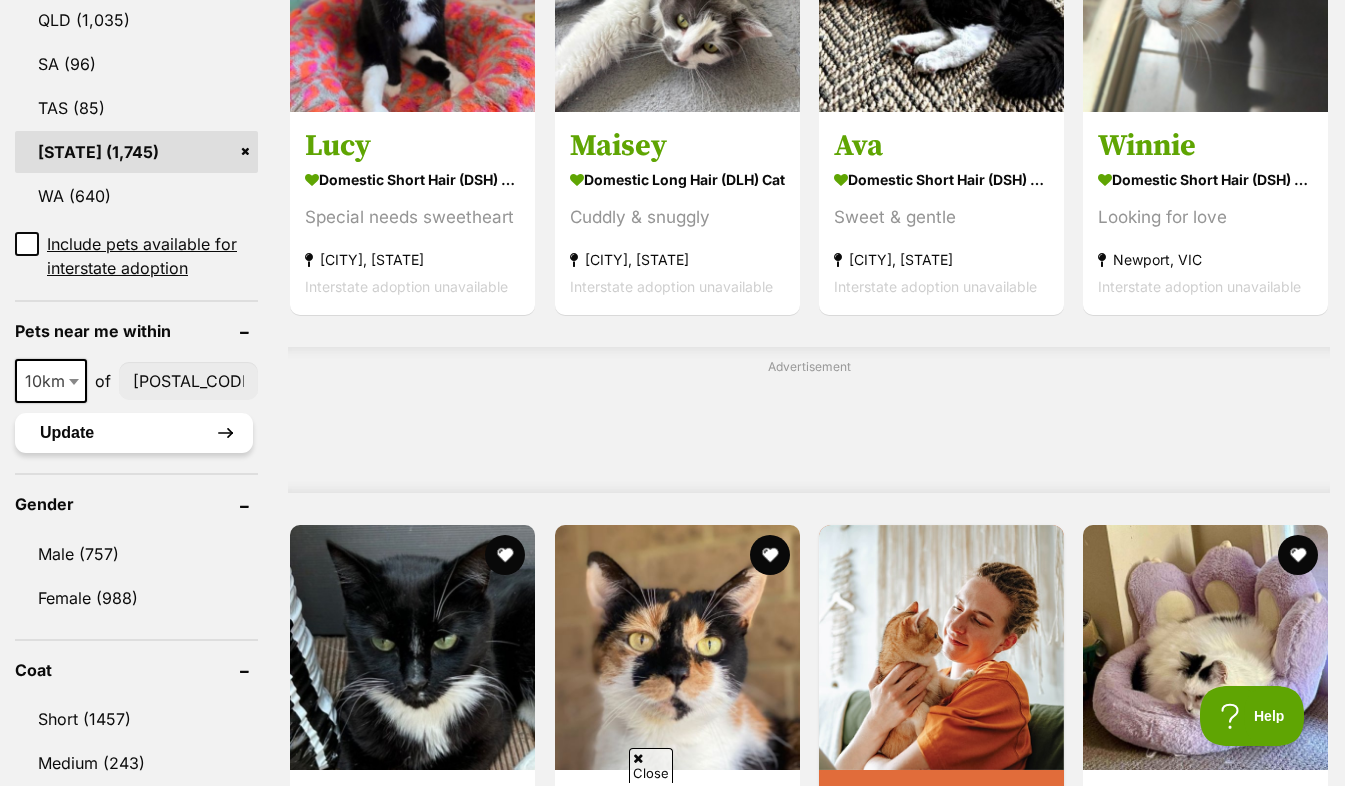 scroll, scrollTop: 0, scrollLeft: 0, axis: both 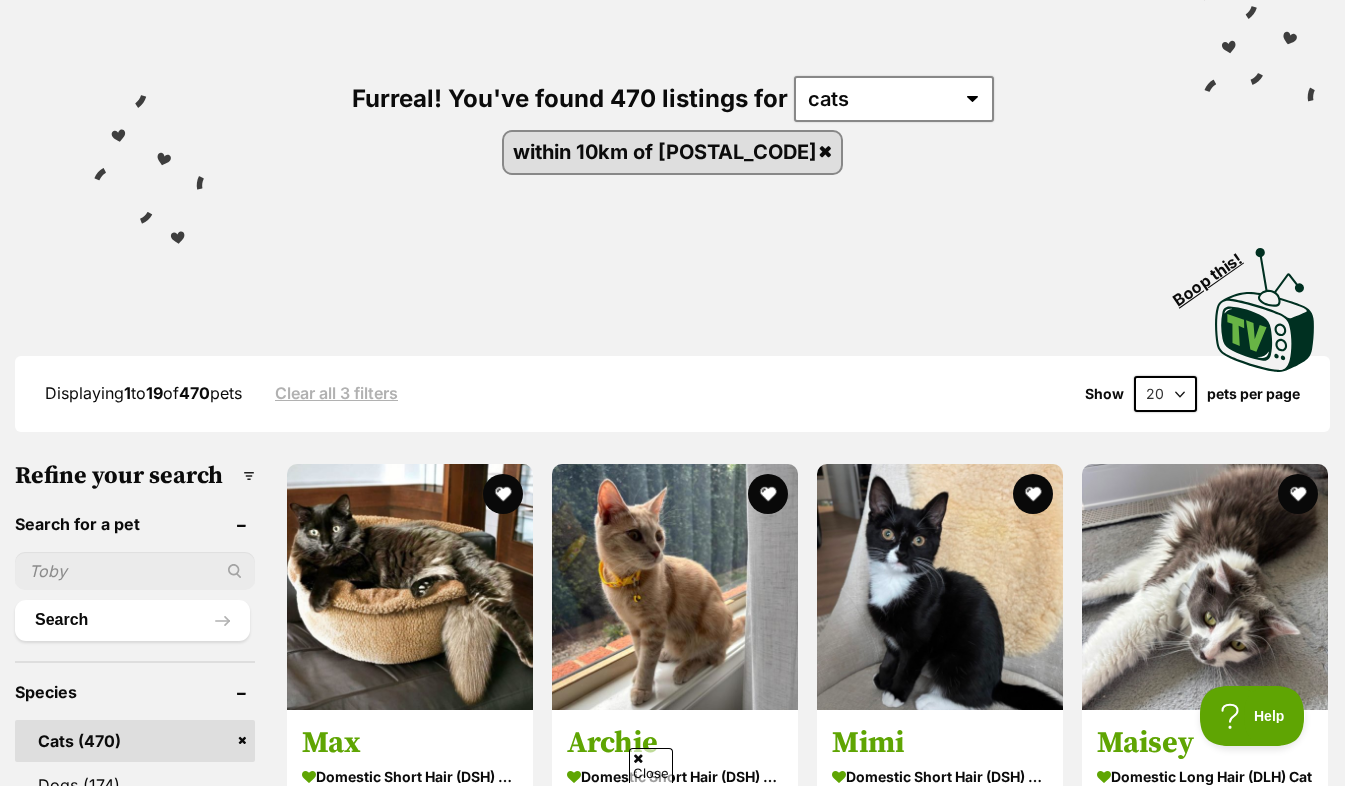 click on "20 40 60" at bounding box center [1165, 394] 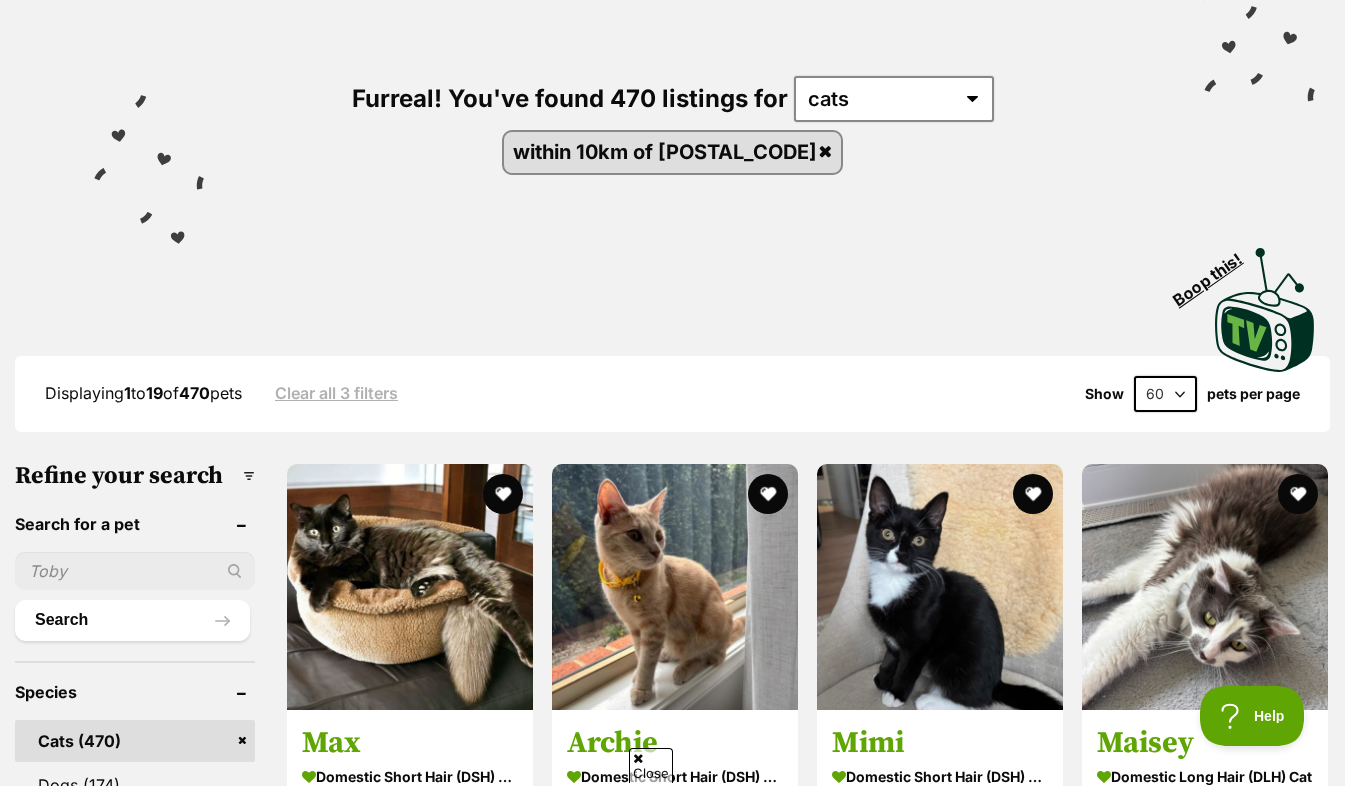 click on "20 40 60" at bounding box center (1165, 394) 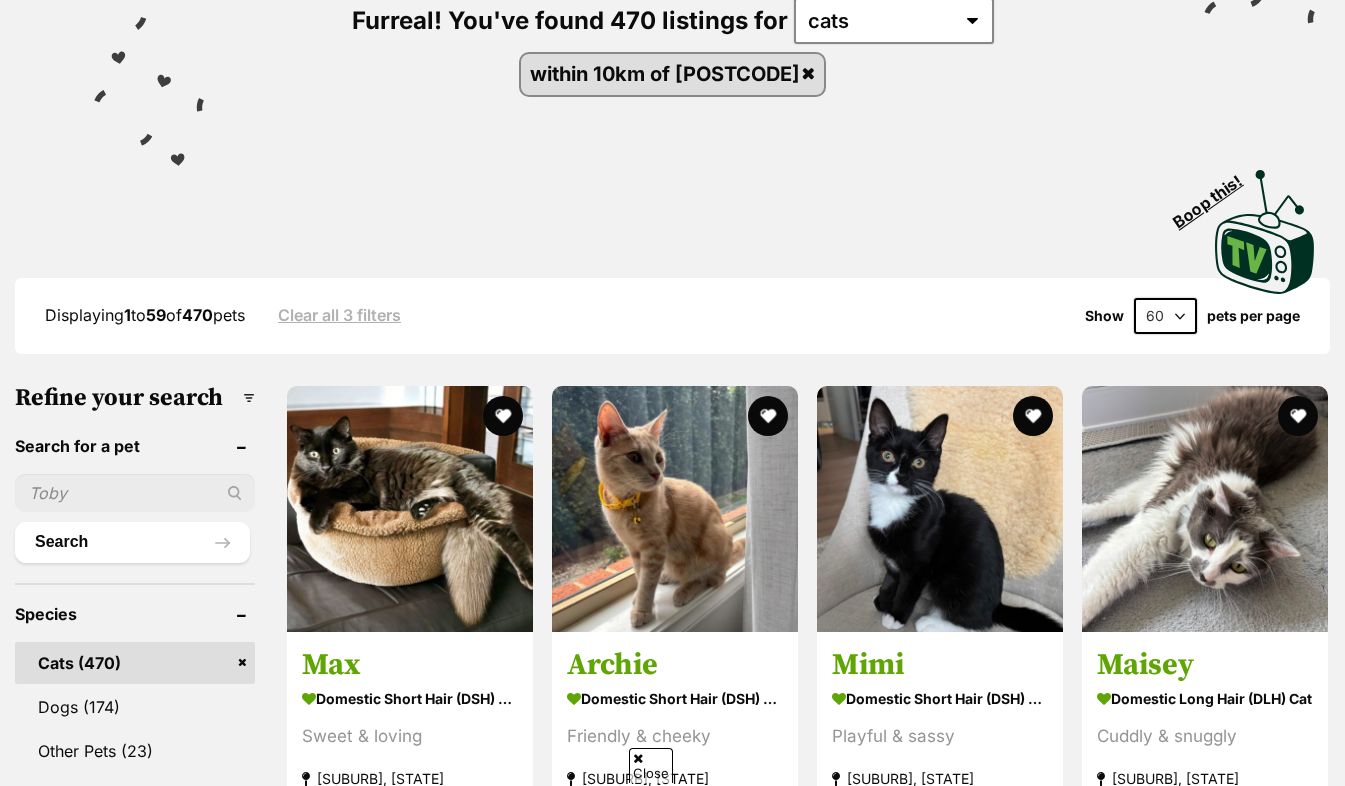 scroll, scrollTop: 322, scrollLeft: 0, axis: vertical 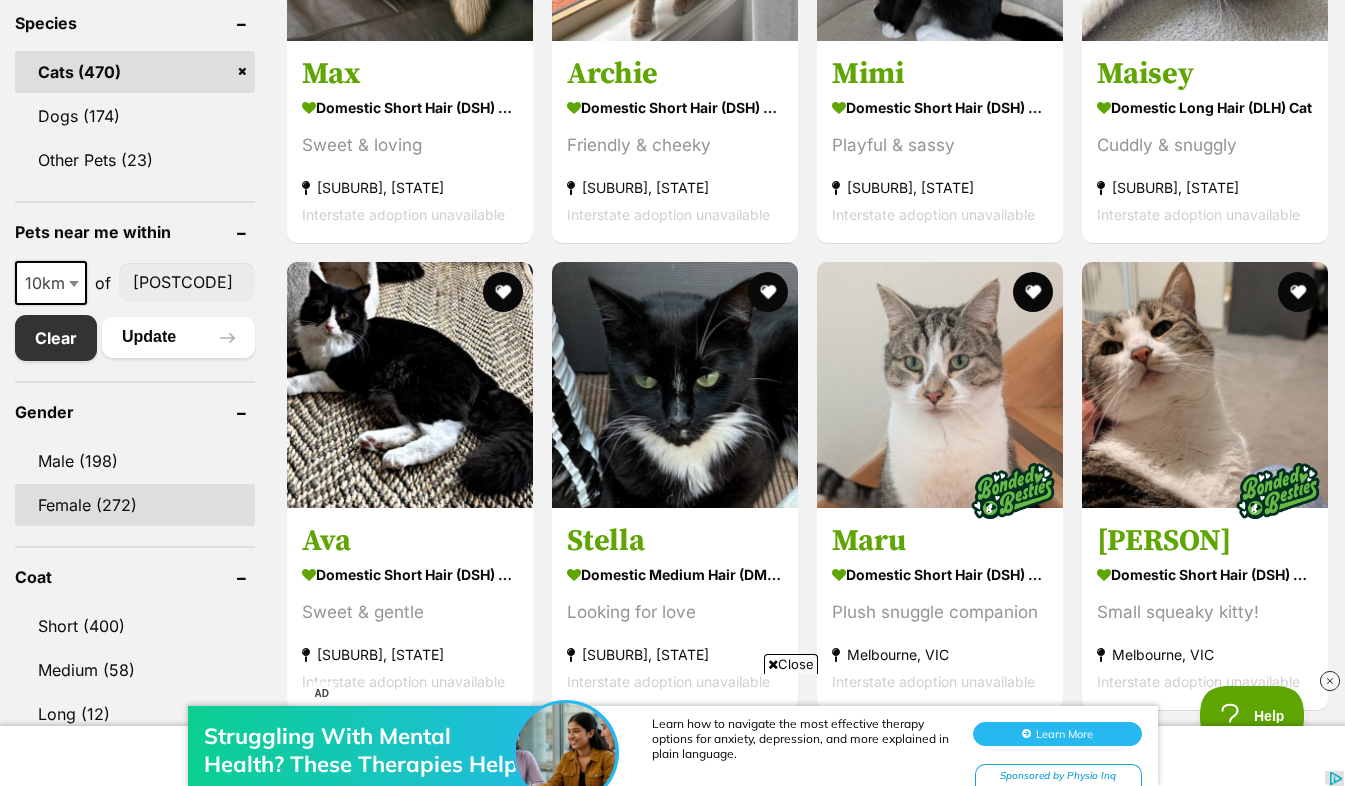 click on "Female (272)" at bounding box center [135, 505] 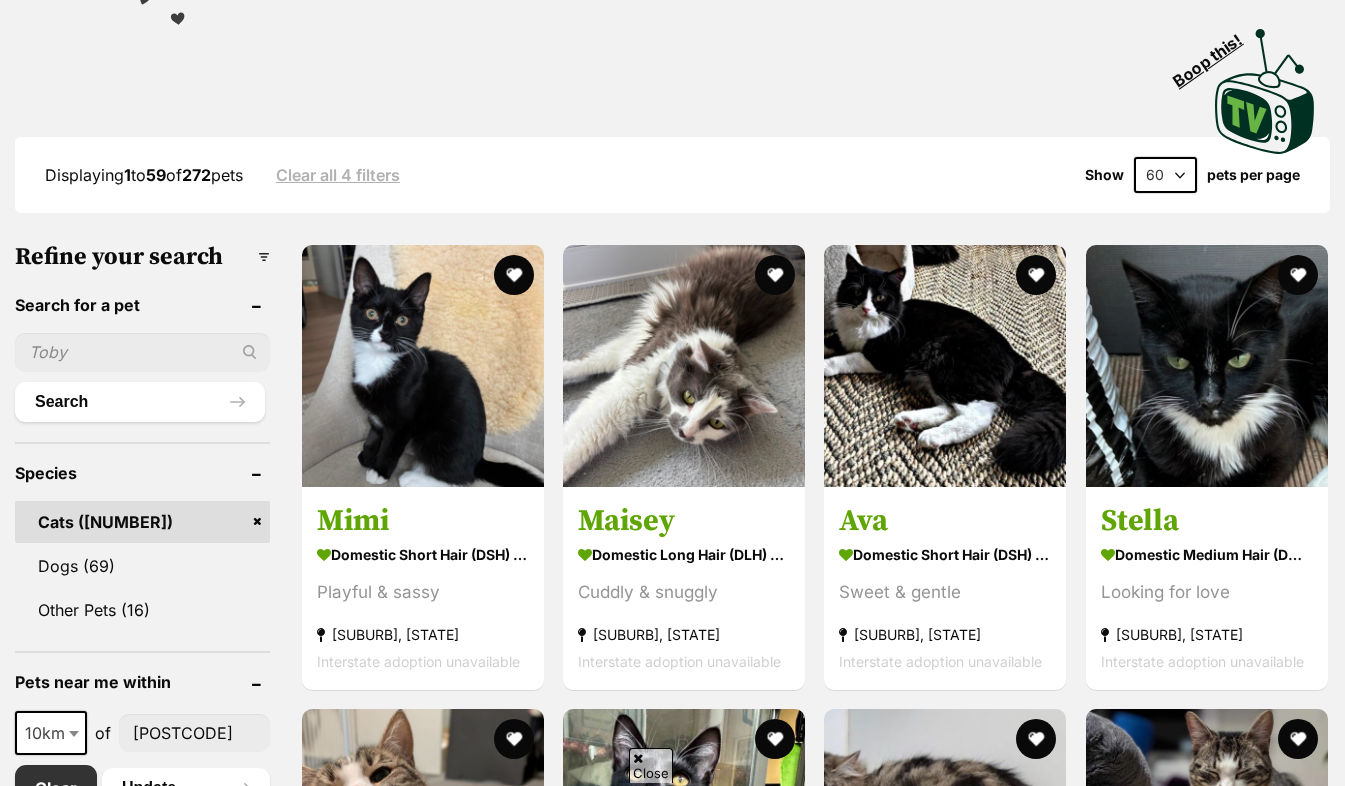 scroll, scrollTop: 408, scrollLeft: 0, axis: vertical 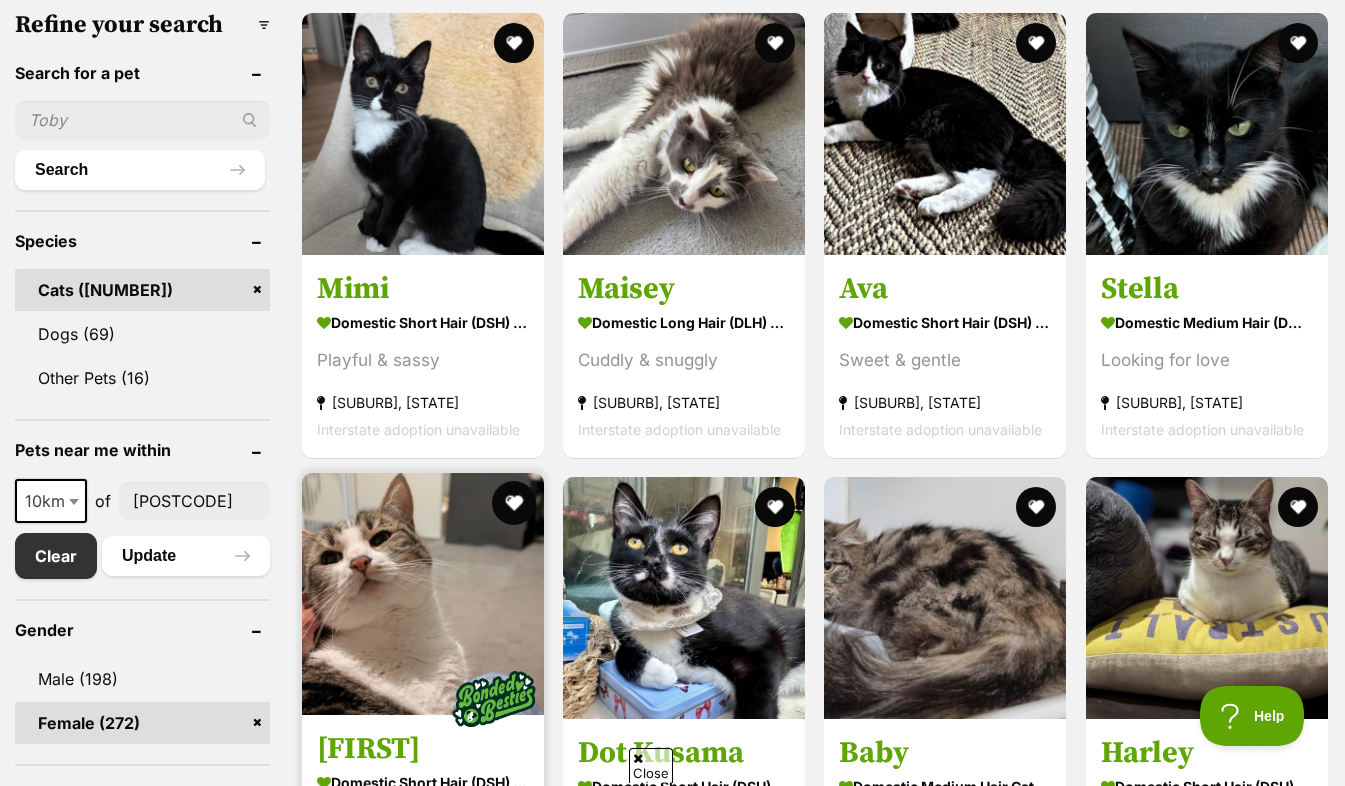 click at bounding box center [514, 503] 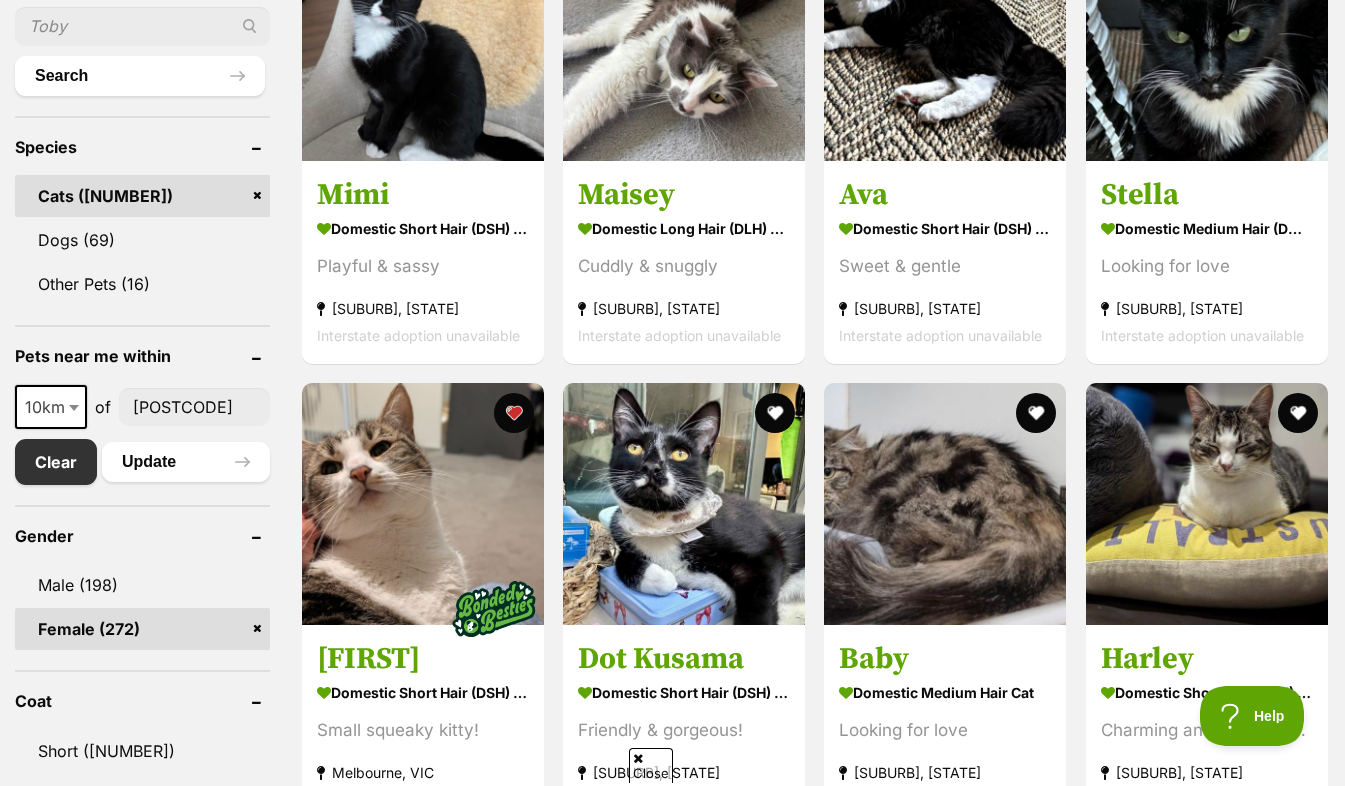 scroll, scrollTop: 726, scrollLeft: 0, axis: vertical 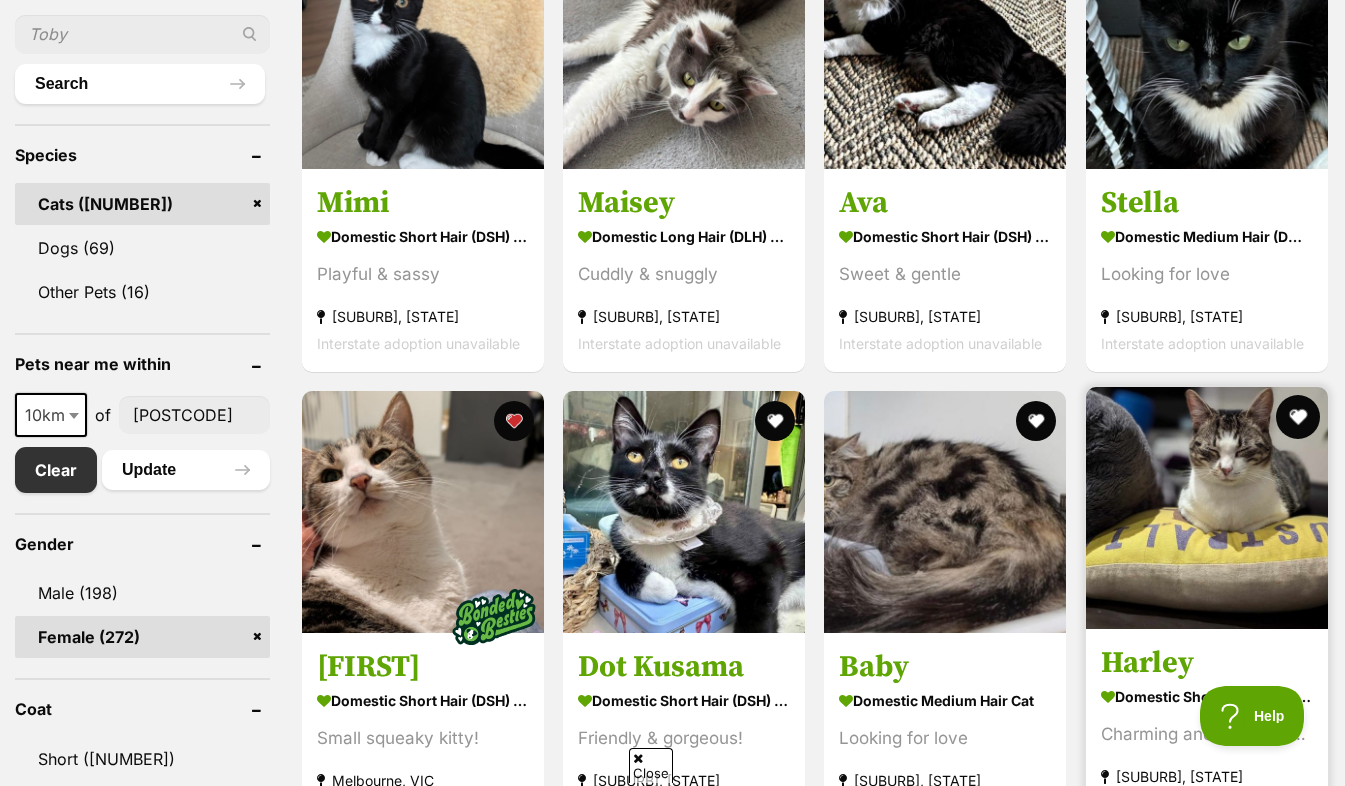 click at bounding box center [1298, 417] 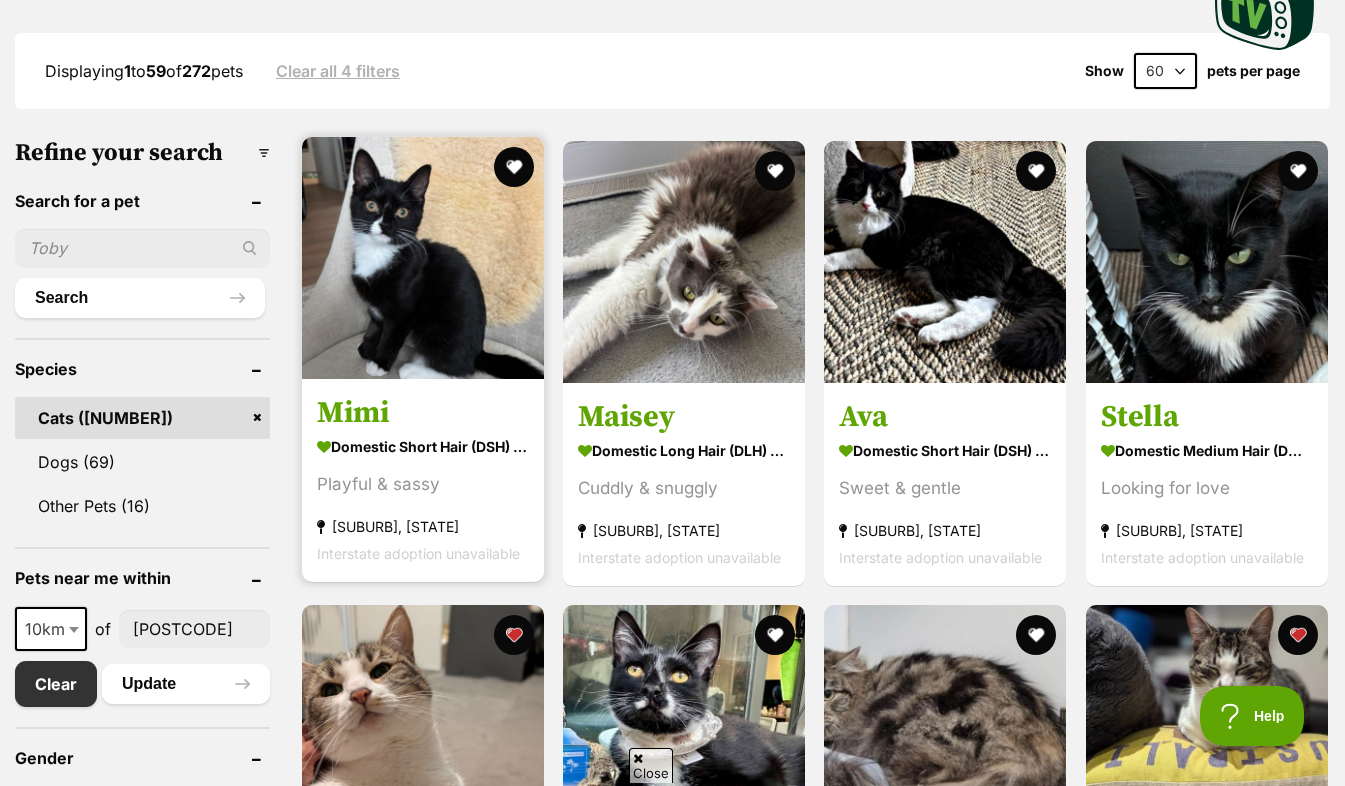 scroll, scrollTop: 579, scrollLeft: 0, axis: vertical 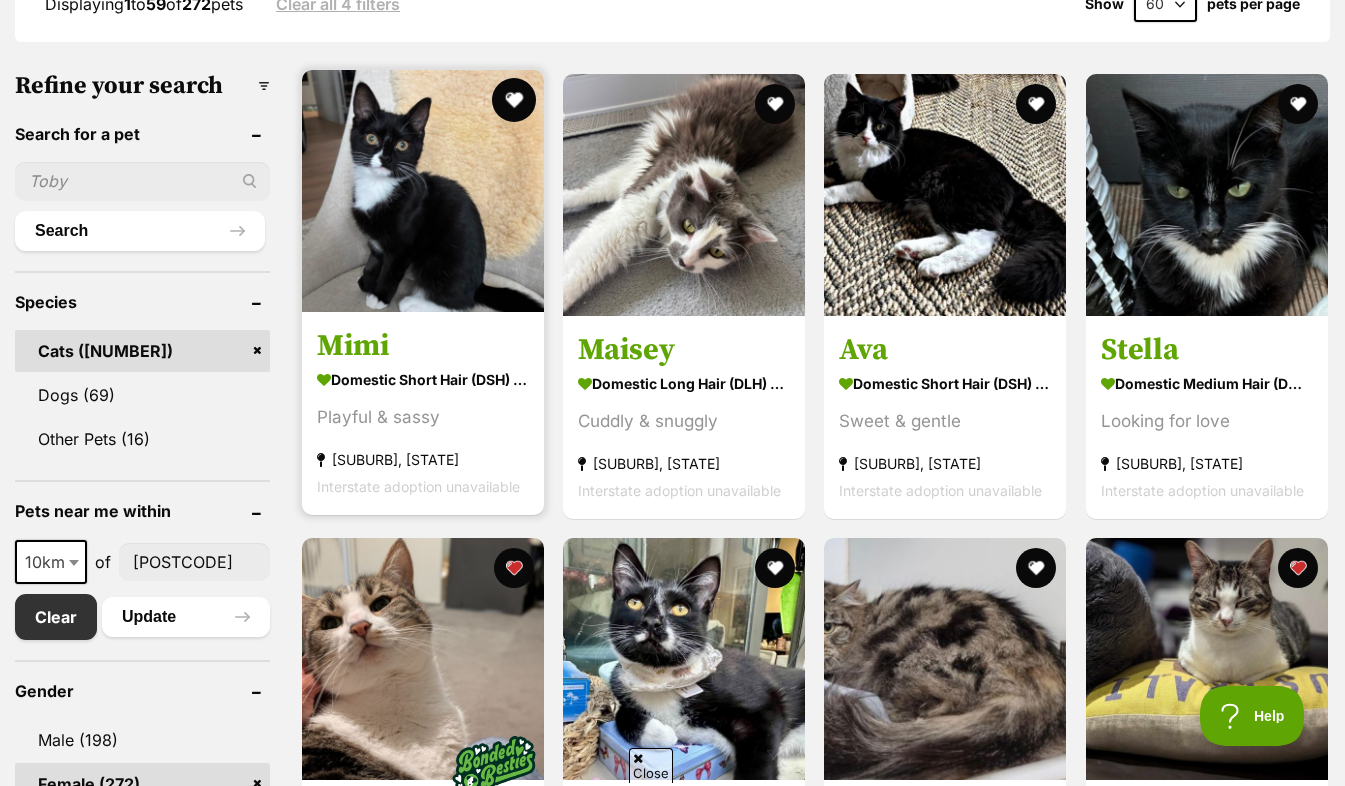 click at bounding box center (514, 100) 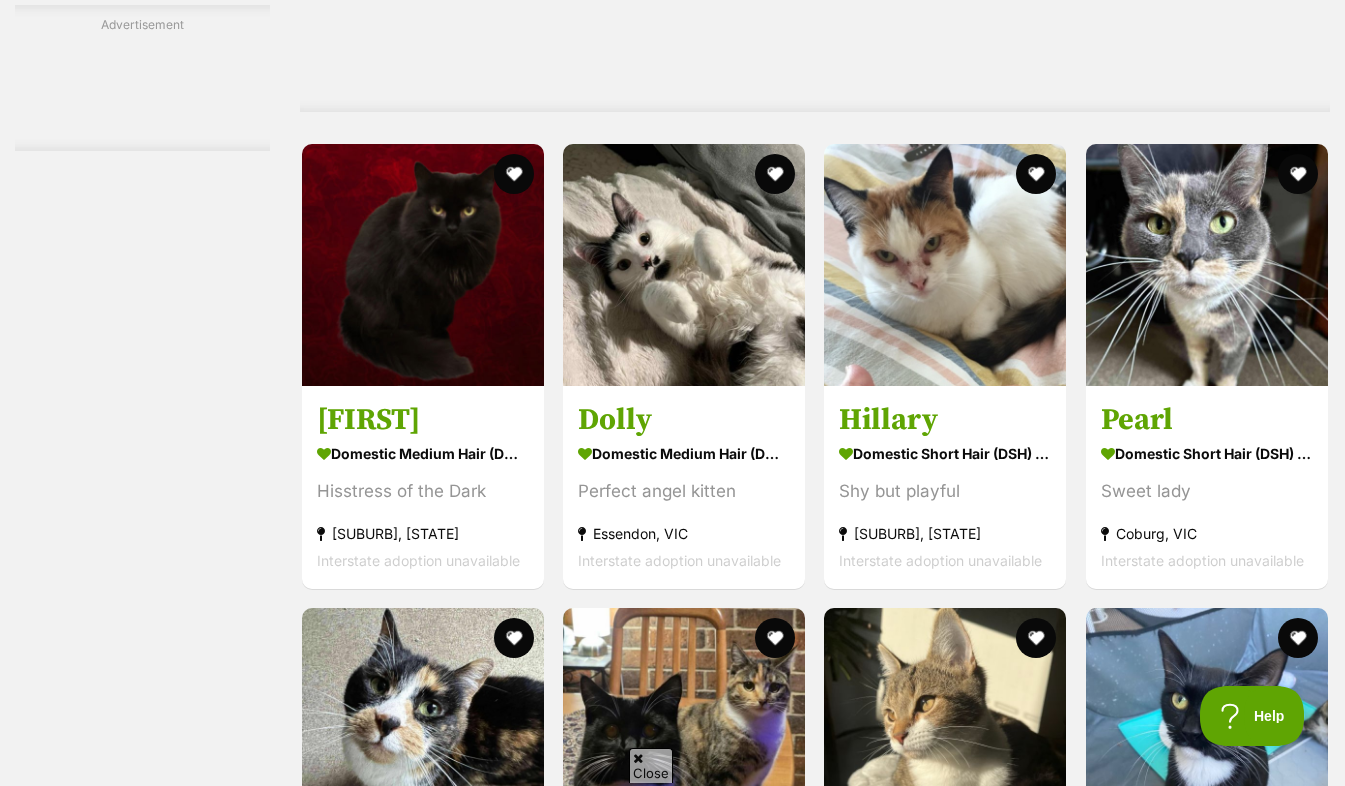 scroll, scrollTop: 3408, scrollLeft: 0, axis: vertical 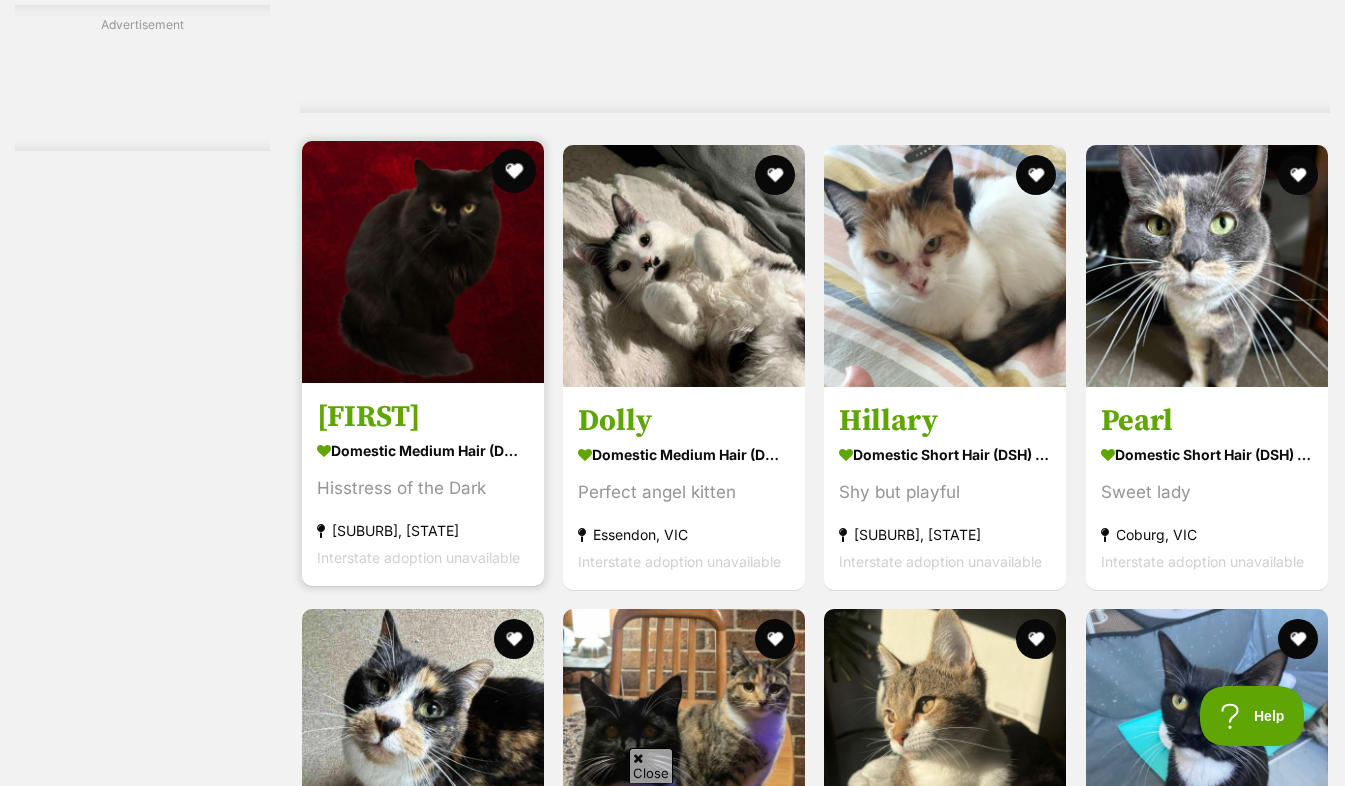 click at bounding box center (514, 171) 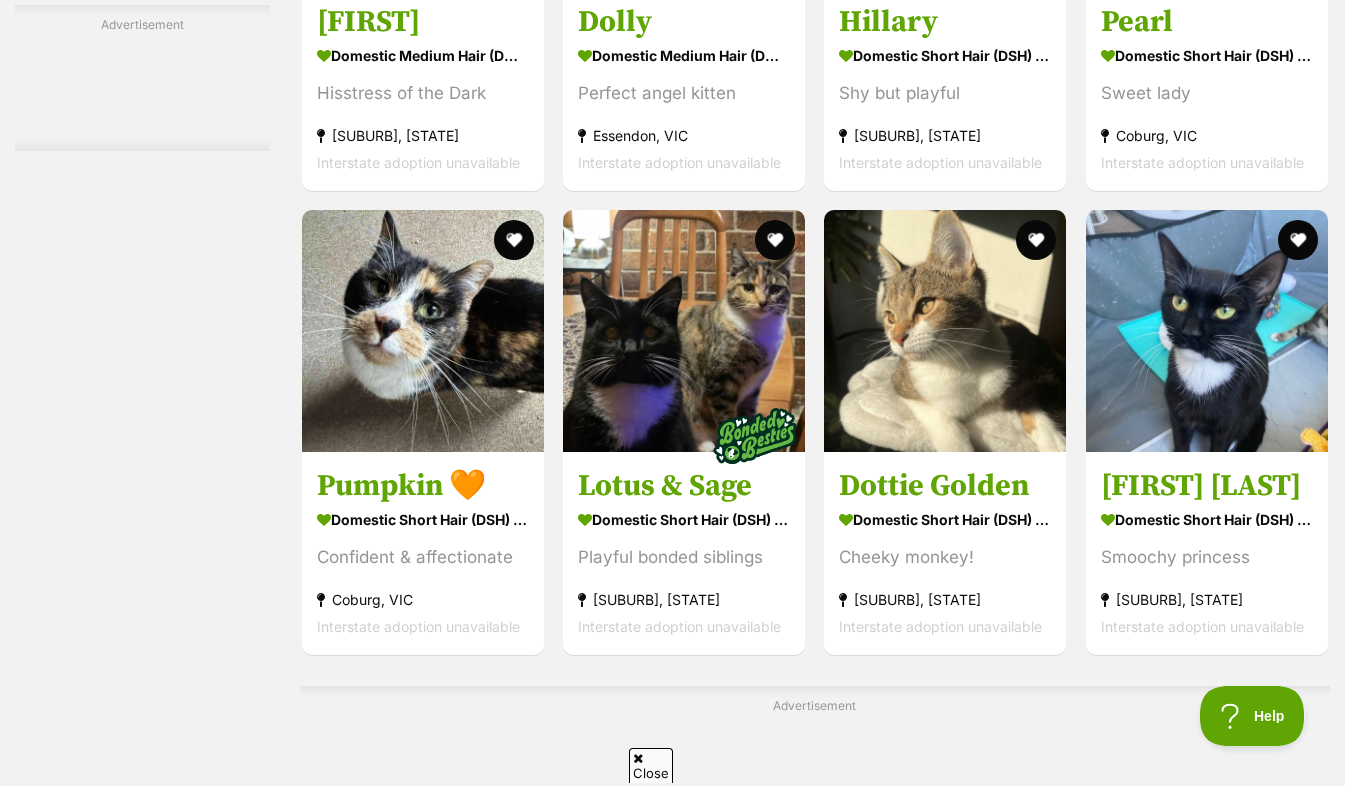 scroll, scrollTop: 3808, scrollLeft: 0, axis: vertical 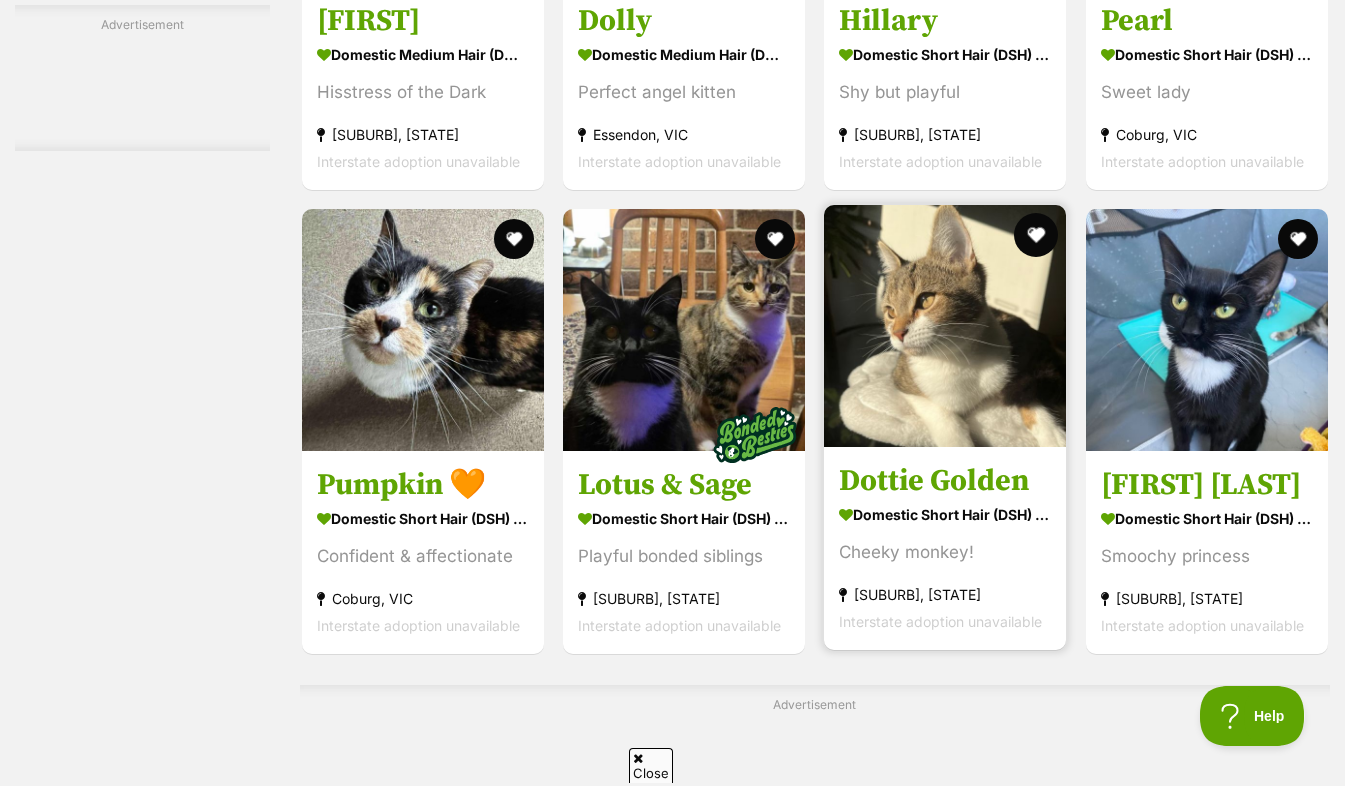 click at bounding box center (1037, 235) 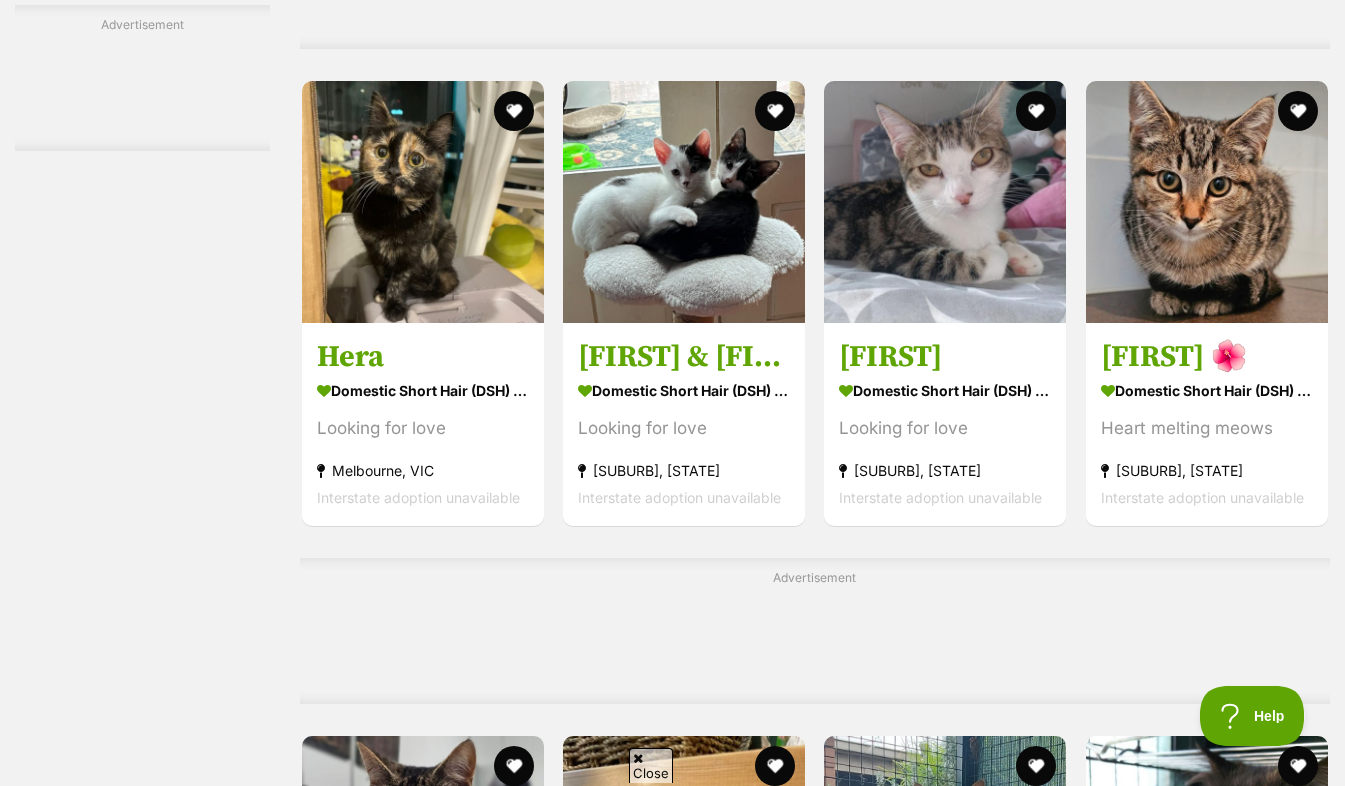 scroll, scrollTop: 8137, scrollLeft: 0, axis: vertical 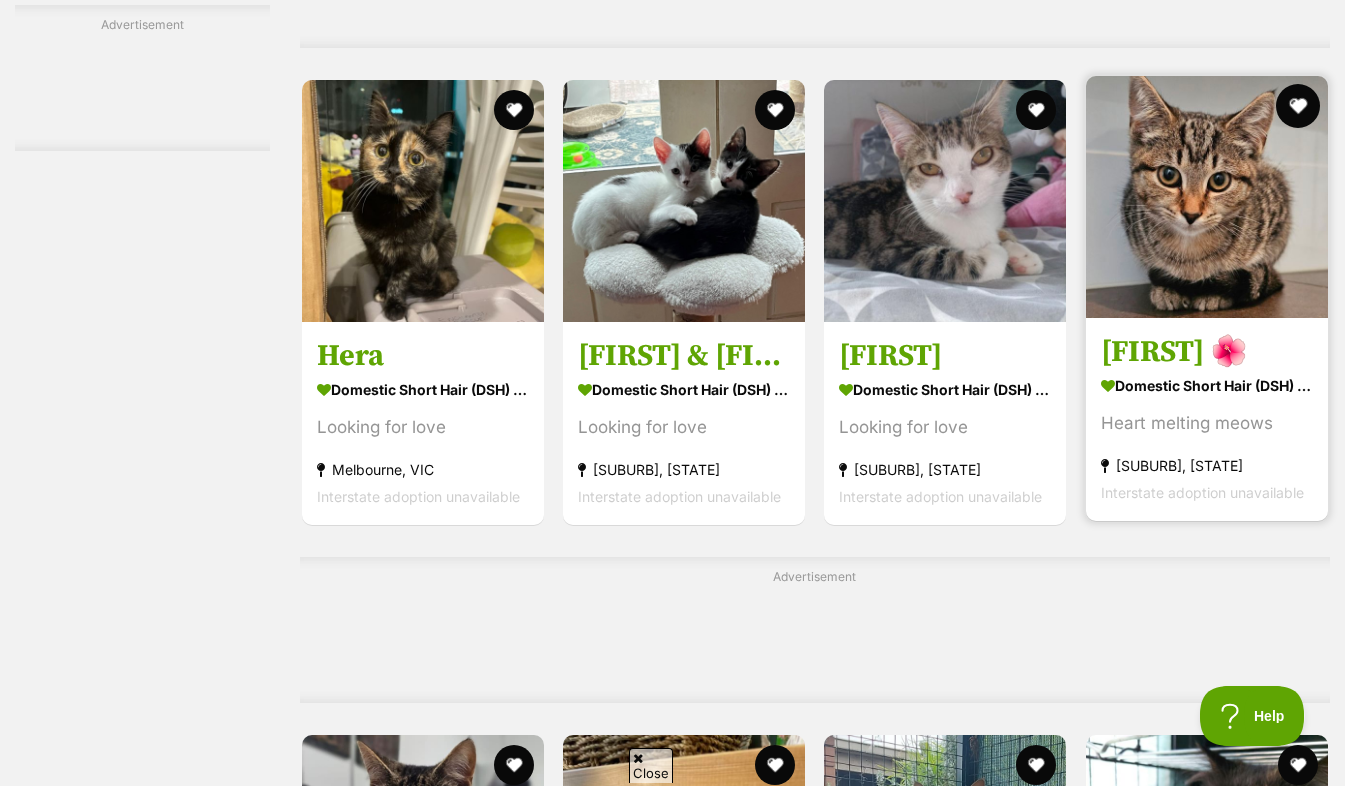 click at bounding box center (1298, 106) 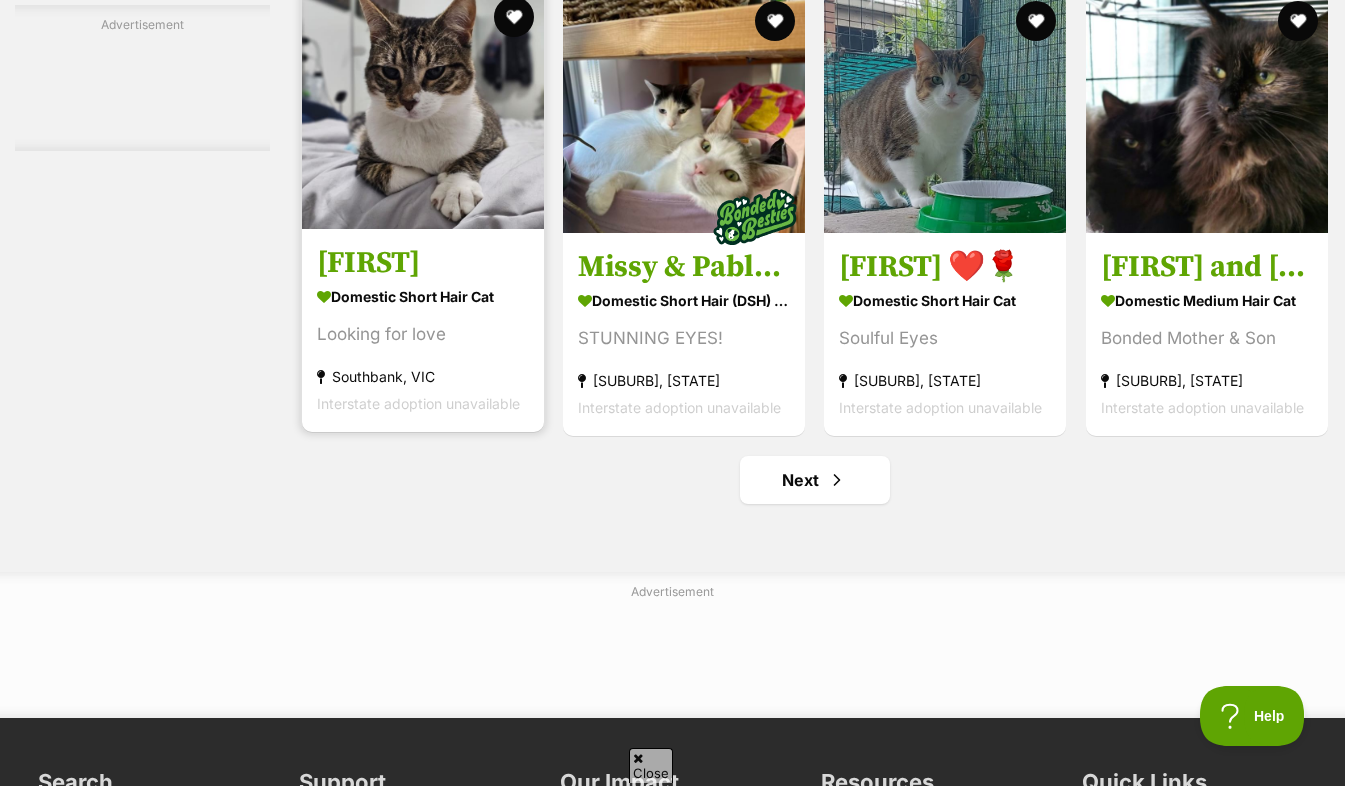 scroll, scrollTop: 8883, scrollLeft: 0, axis: vertical 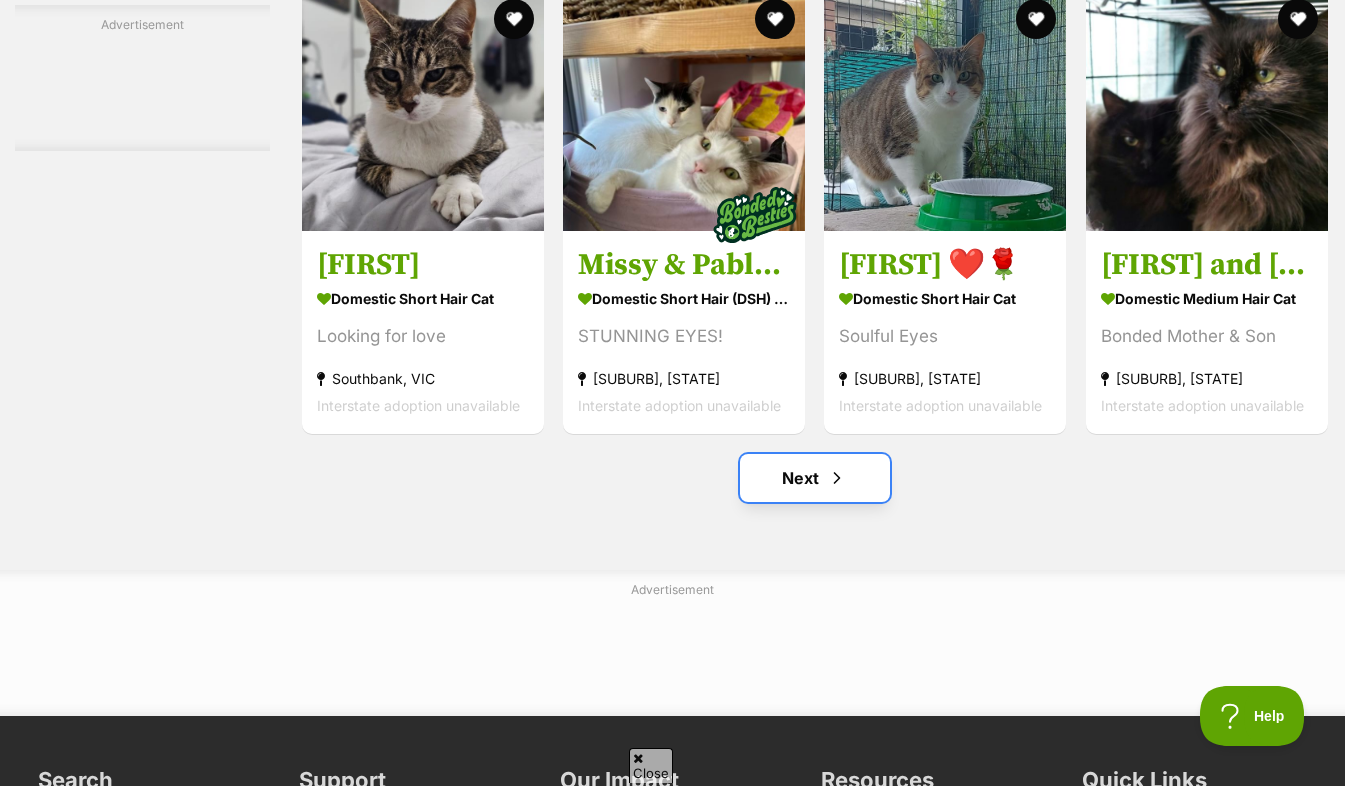 click on "Next" at bounding box center [815, 478] 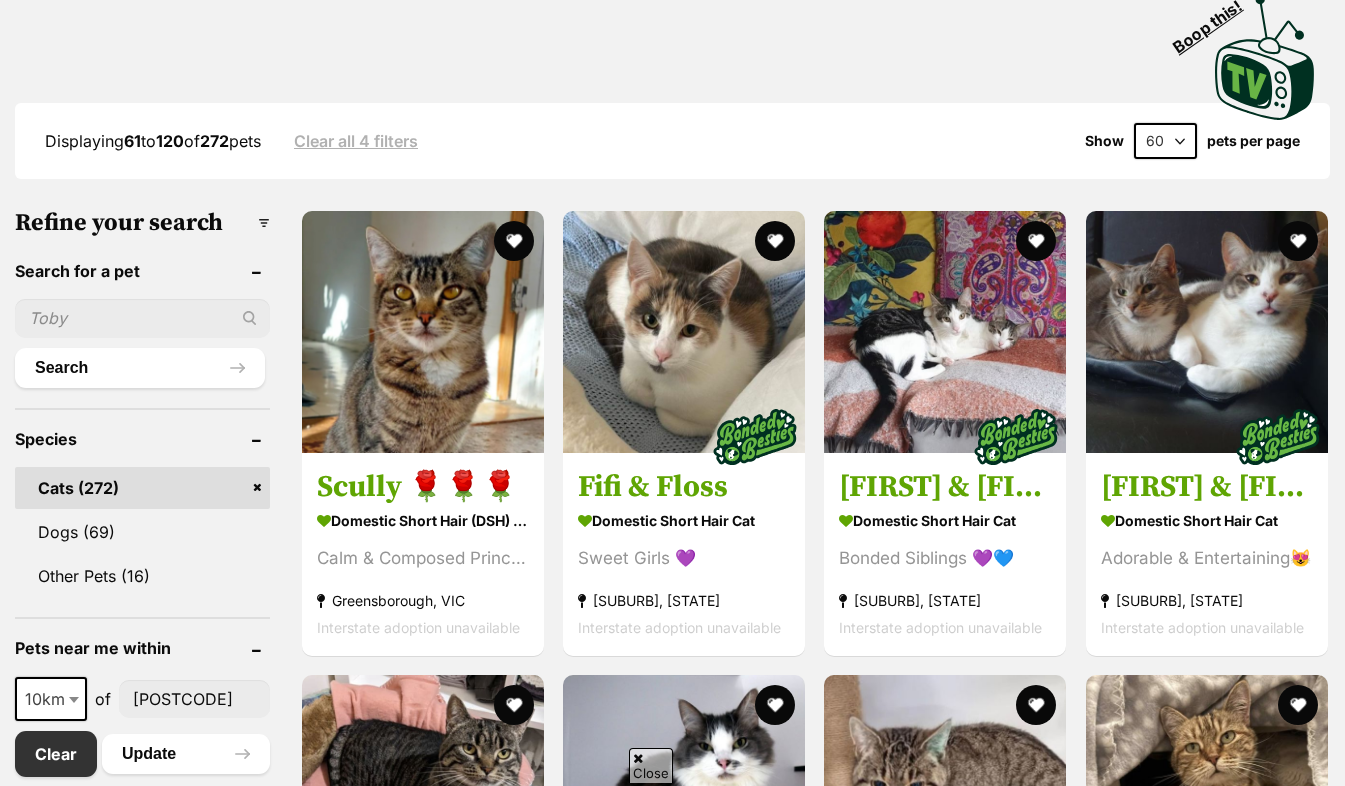 scroll, scrollTop: 442, scrollLeft: 0, axis: vertical 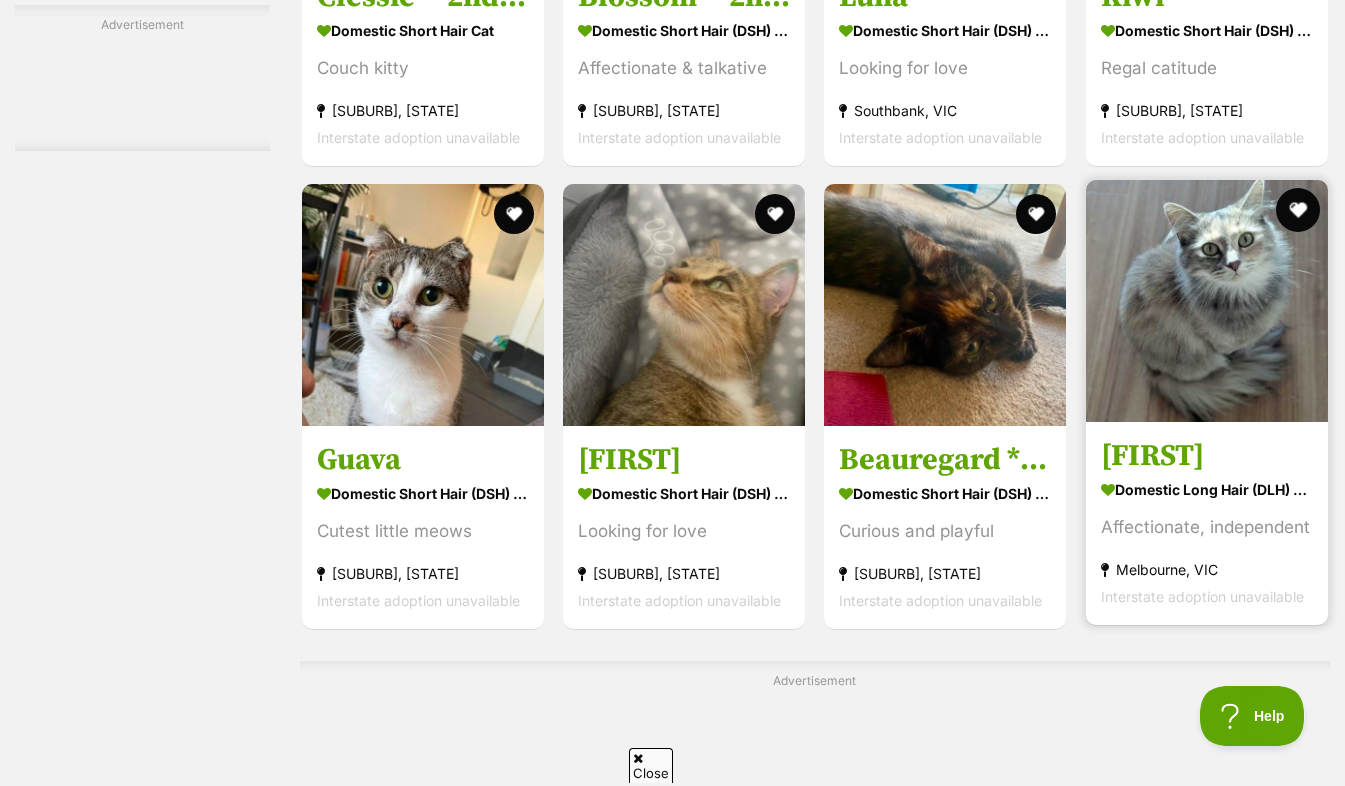 click at bounding box center [1298, 210] 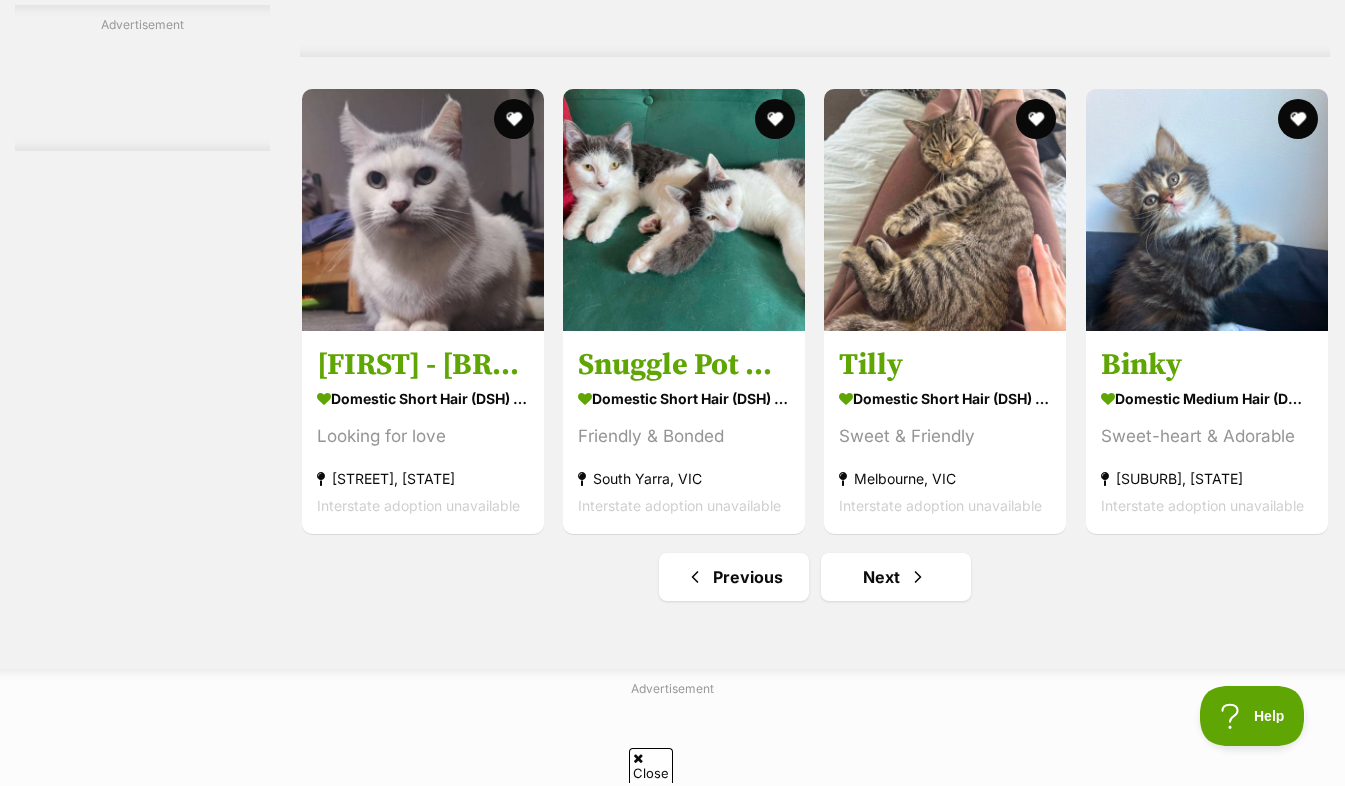 scroll, scrollTop: 8789, scrollLeft: 0, axis: vertical 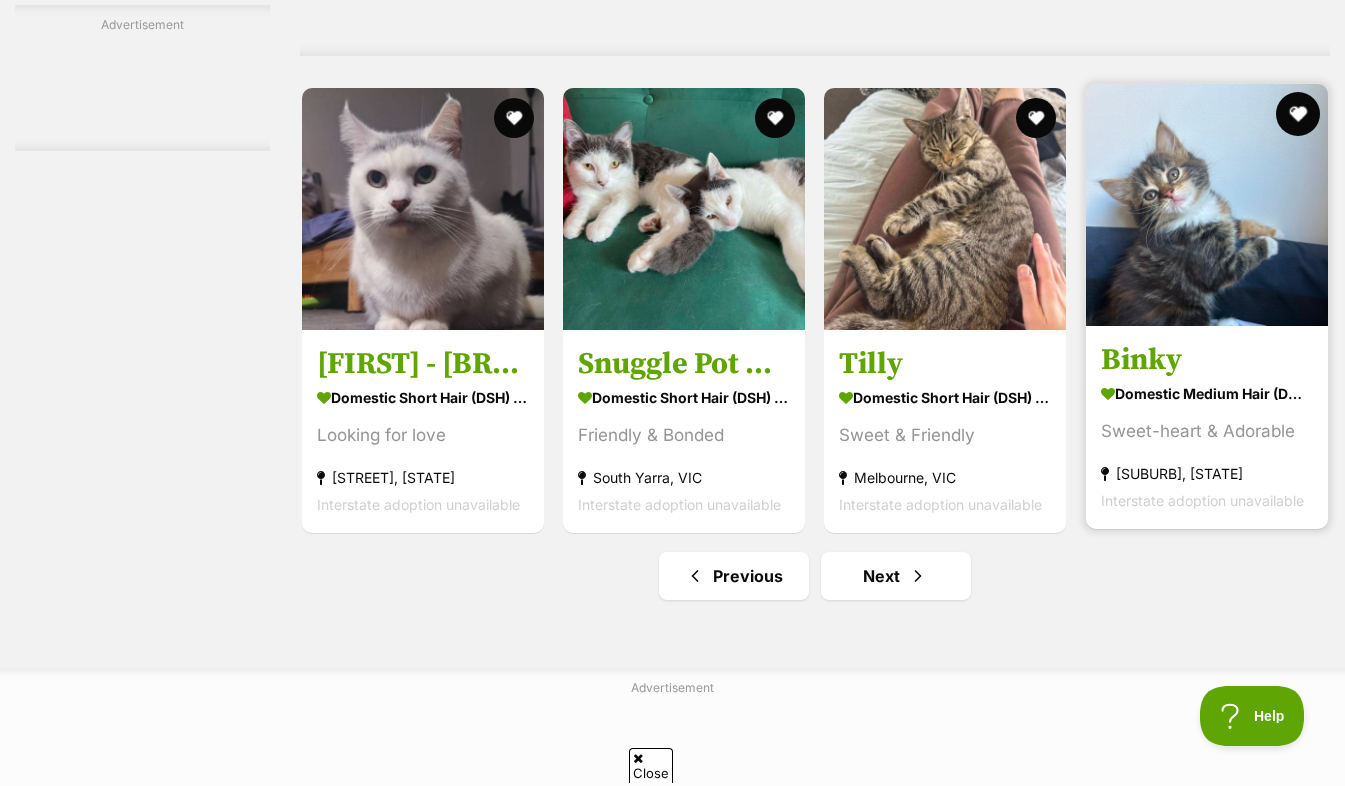 click at bounding box center [1298, 114] 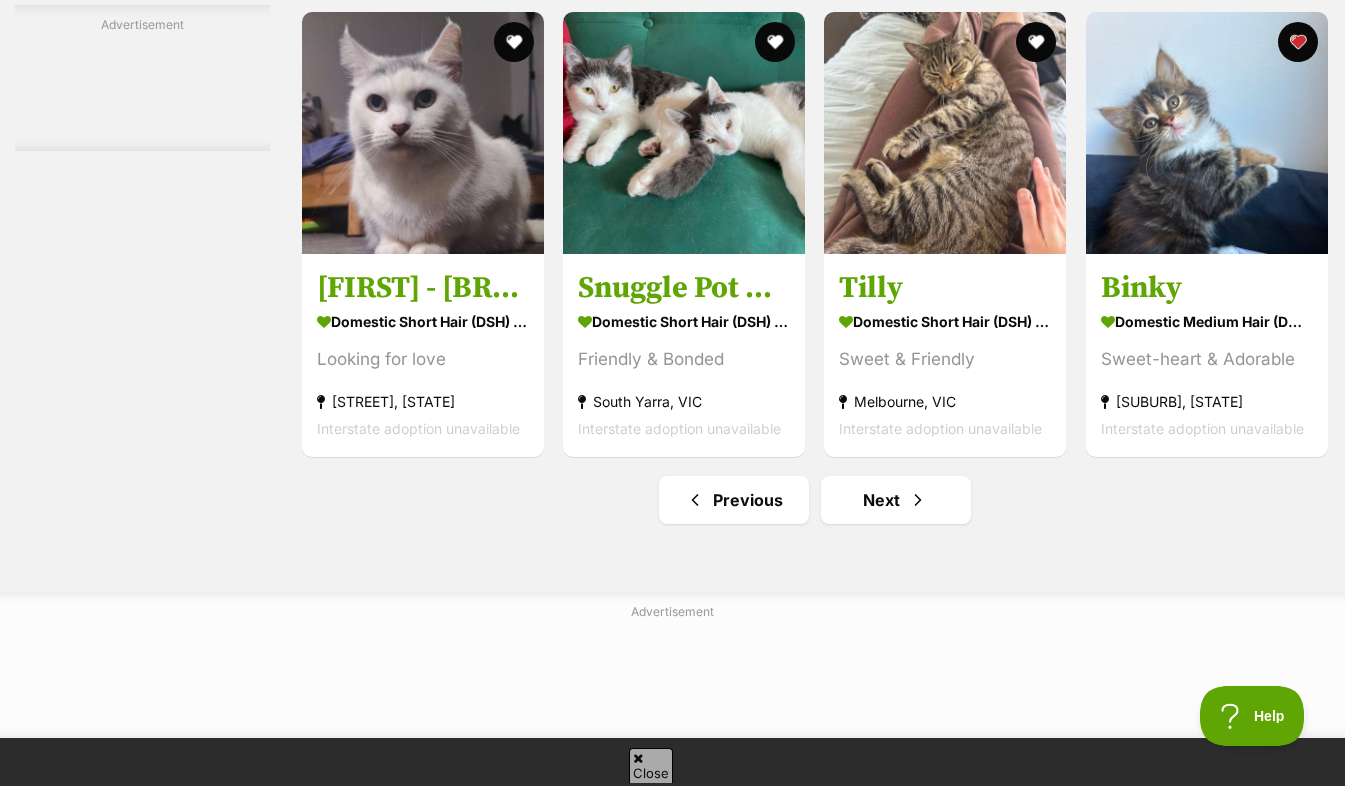 scroll, scrollTop: 8871, scrollLeft: 0, axis: vertical 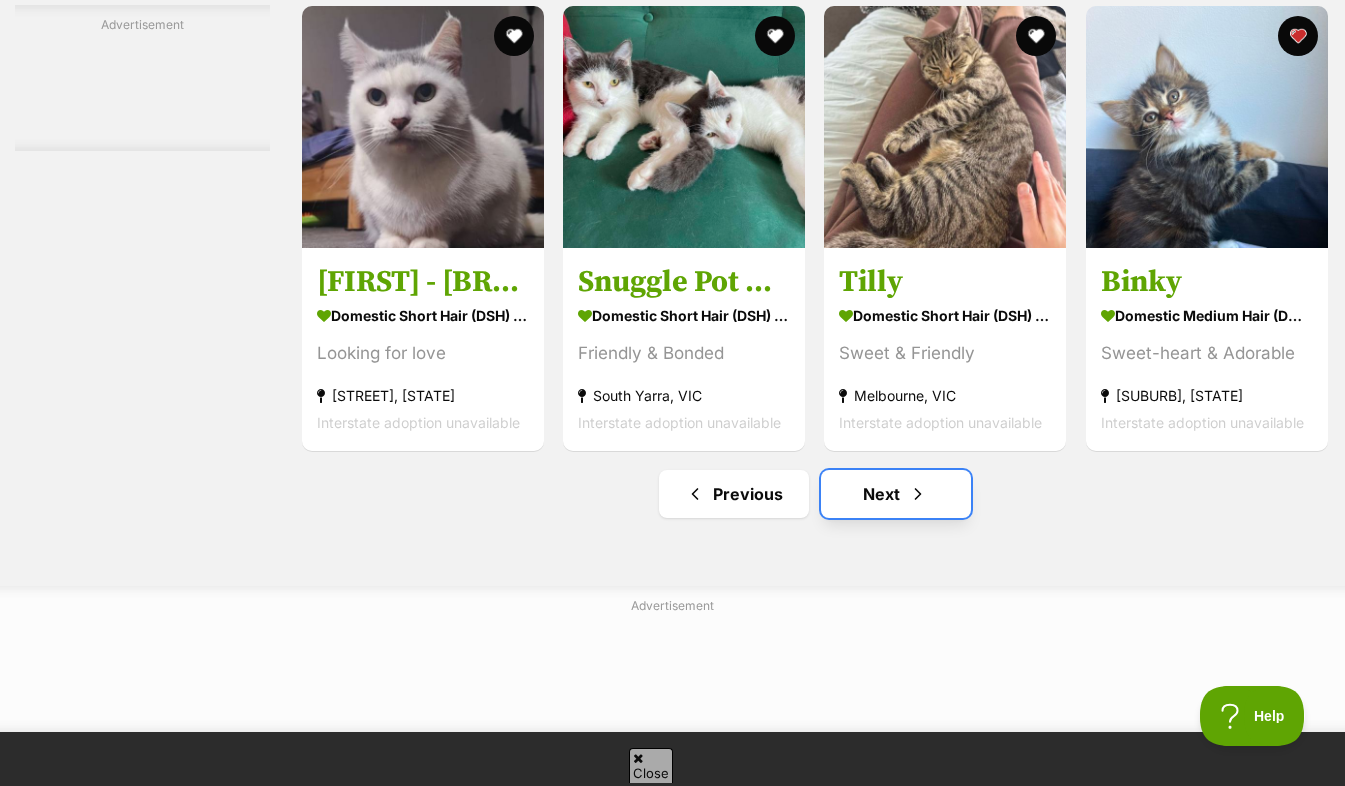 click at bounding box center (918, 494) 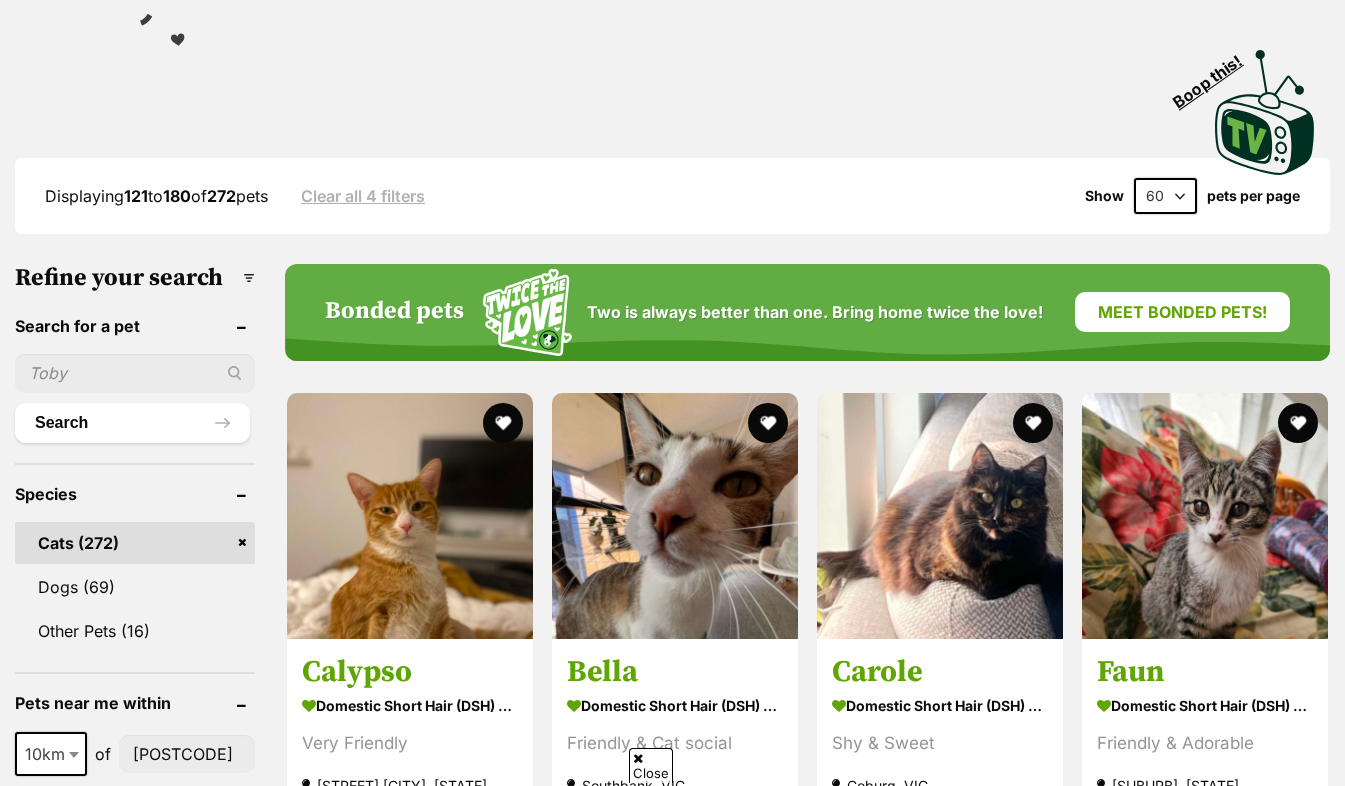 scroll, scrollTop: 387, scrollLeft: 0, axis: vertical 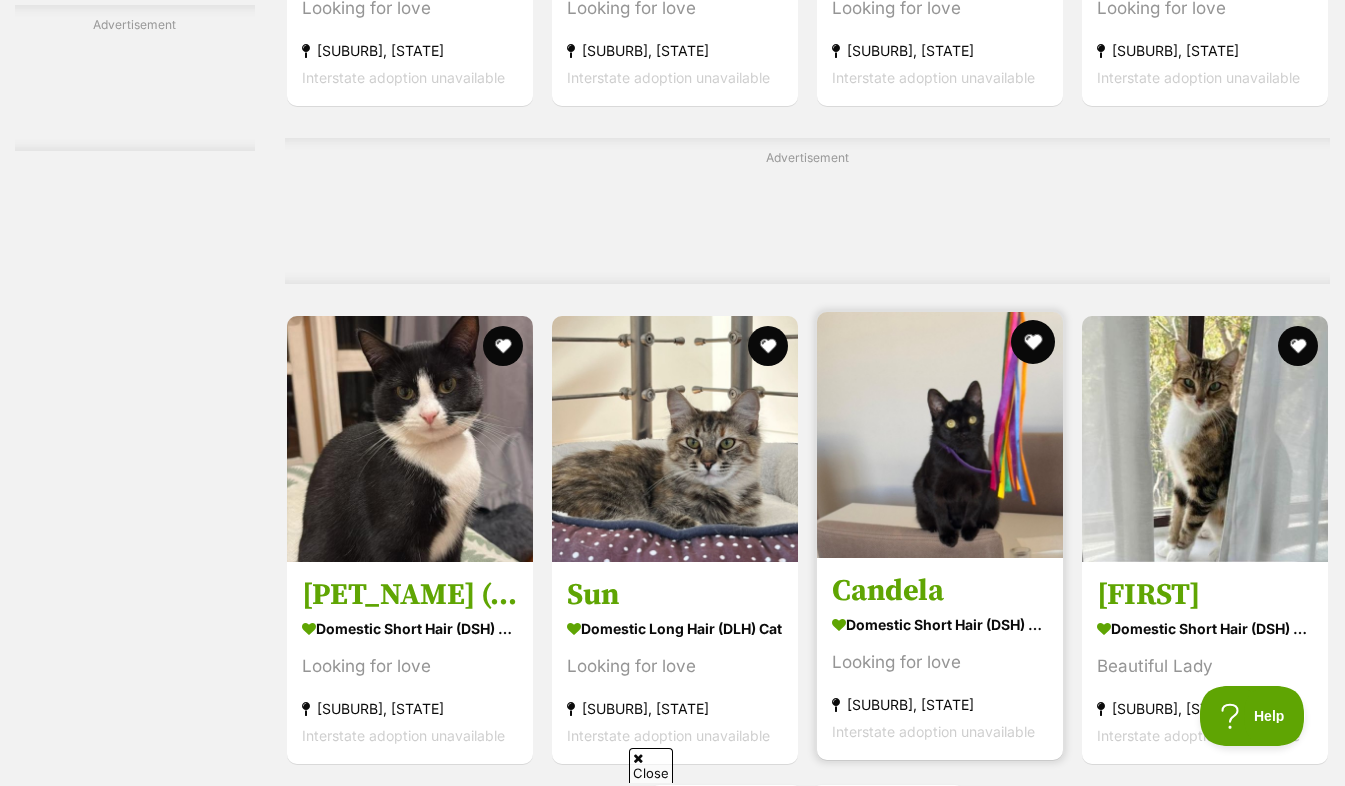 click at bounding box center (1033, 342) 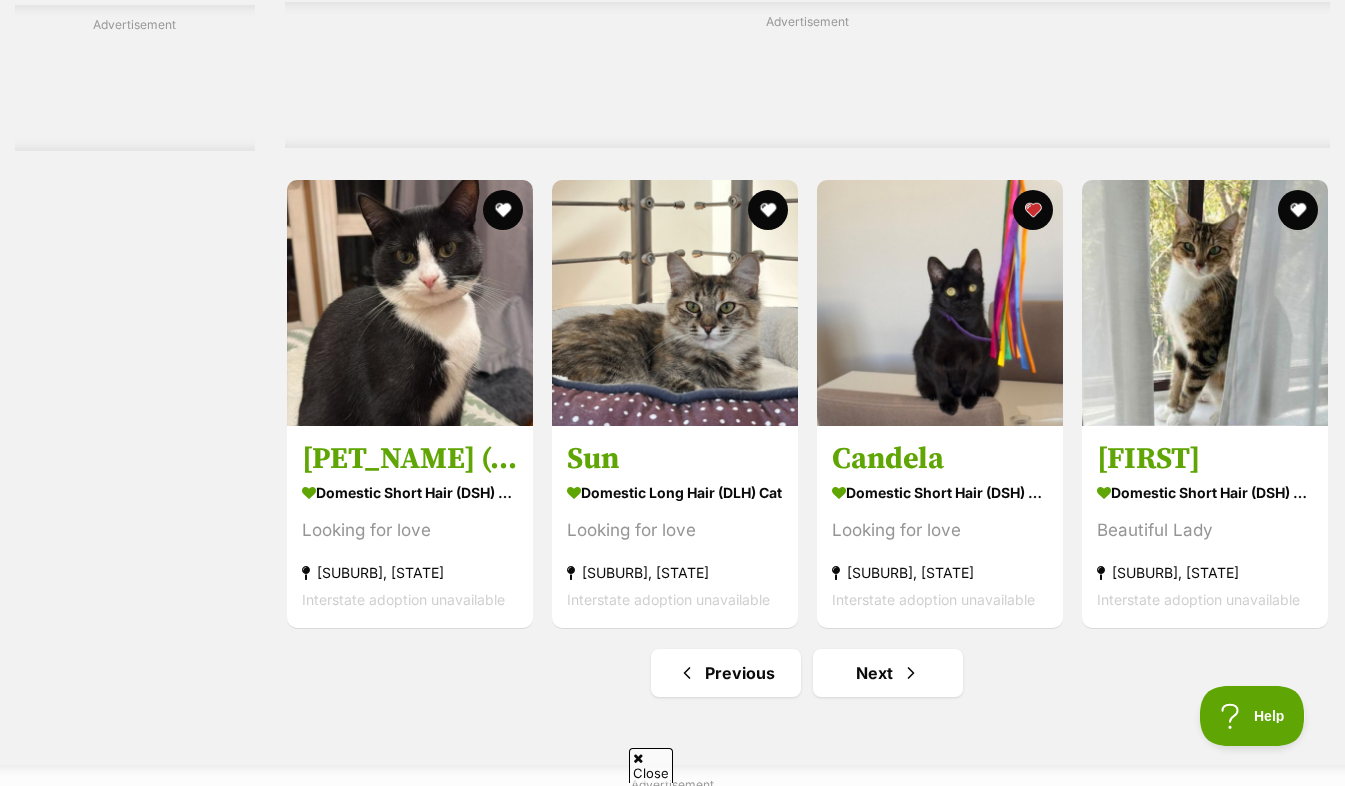 scroll, scrollTop: 8904, scrollLeft: 0, axis: vertical 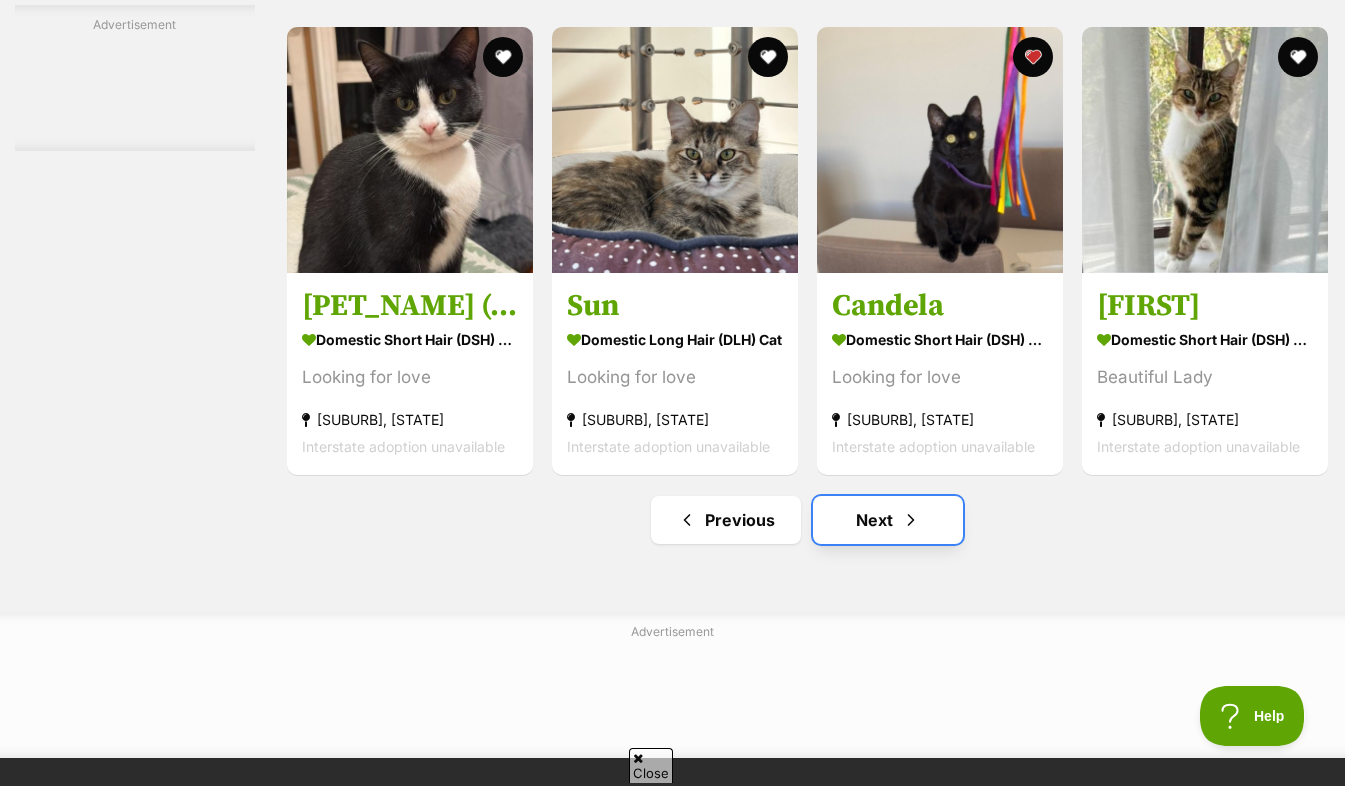 click on "Next" at bounding box center (888, 520) 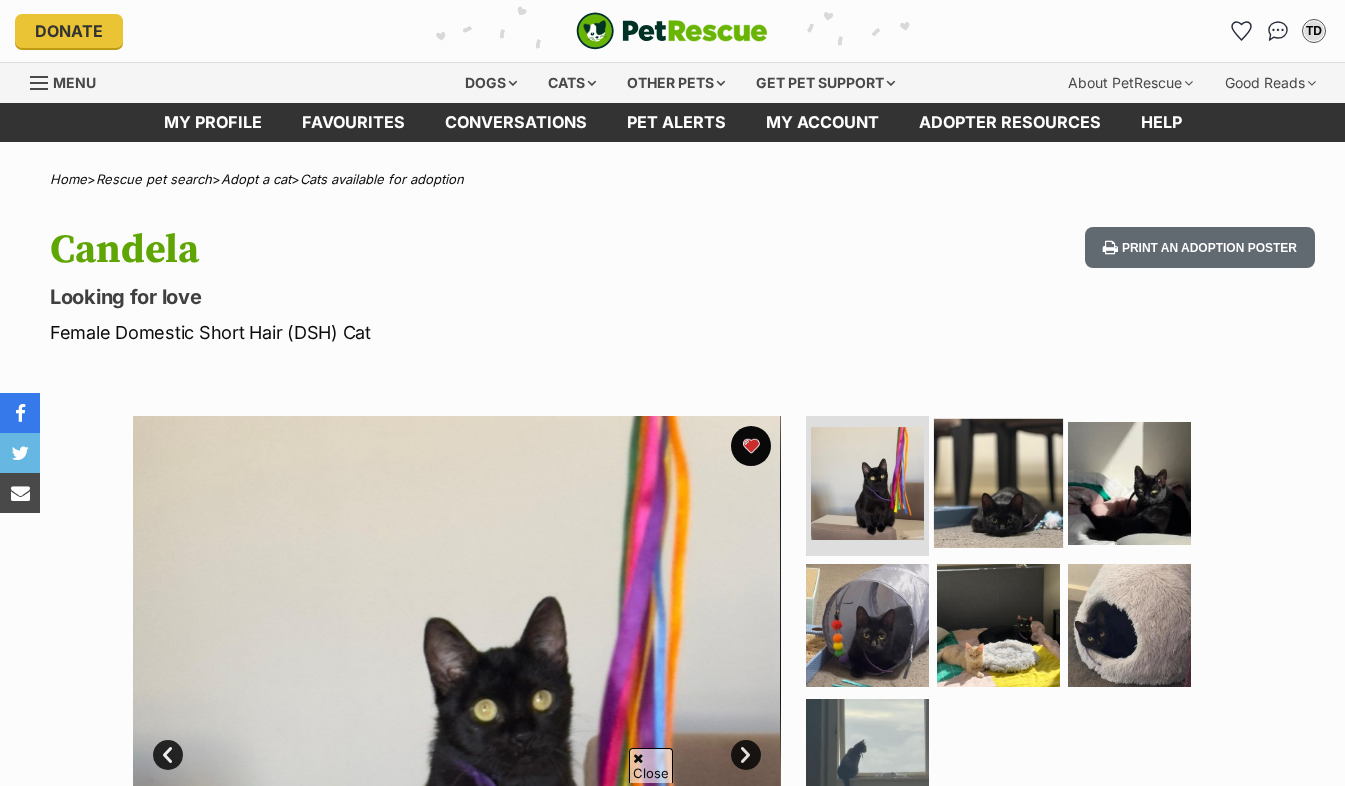 click at bounding box center [998, 483] 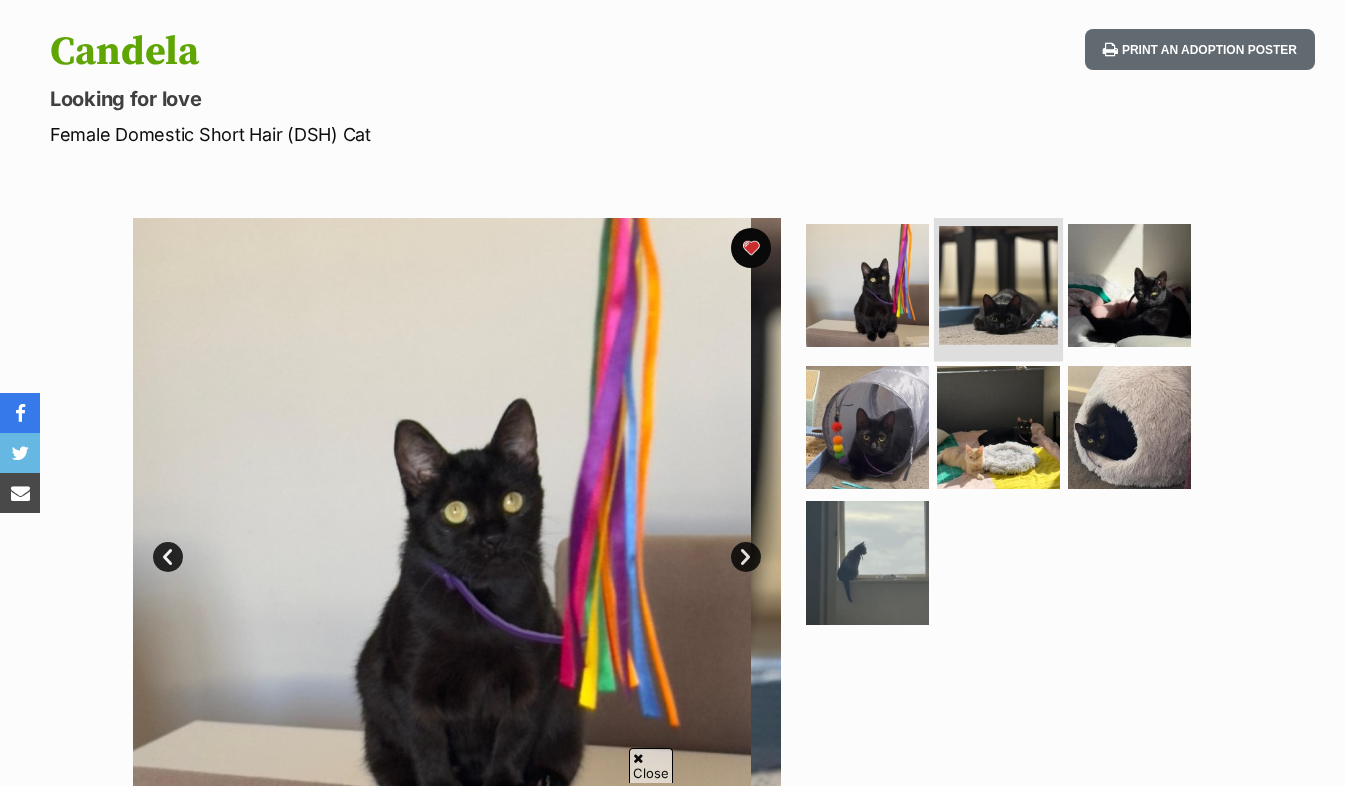 scroll, scrollTop: 198, scrollLeft: 0, axis: vertical 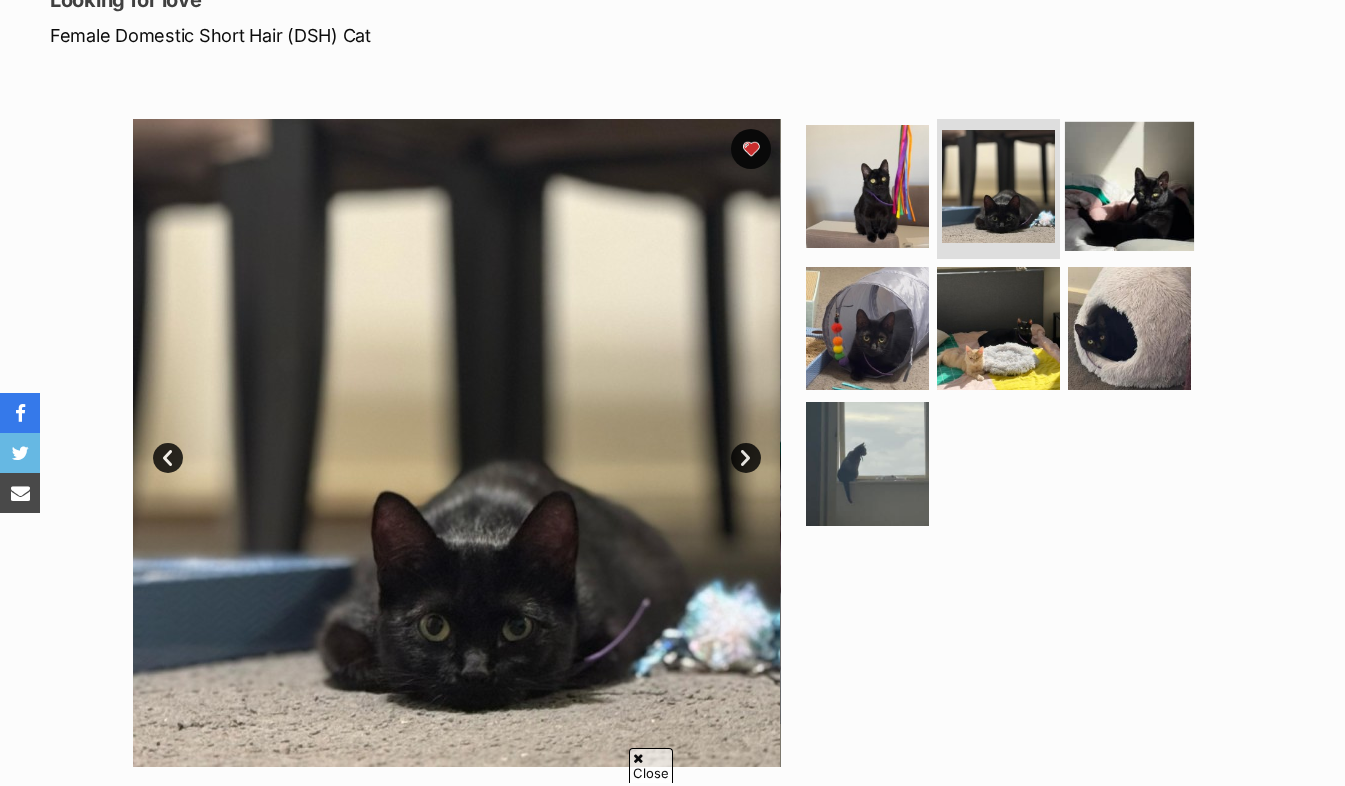 click at bounding box center [1129, 186] 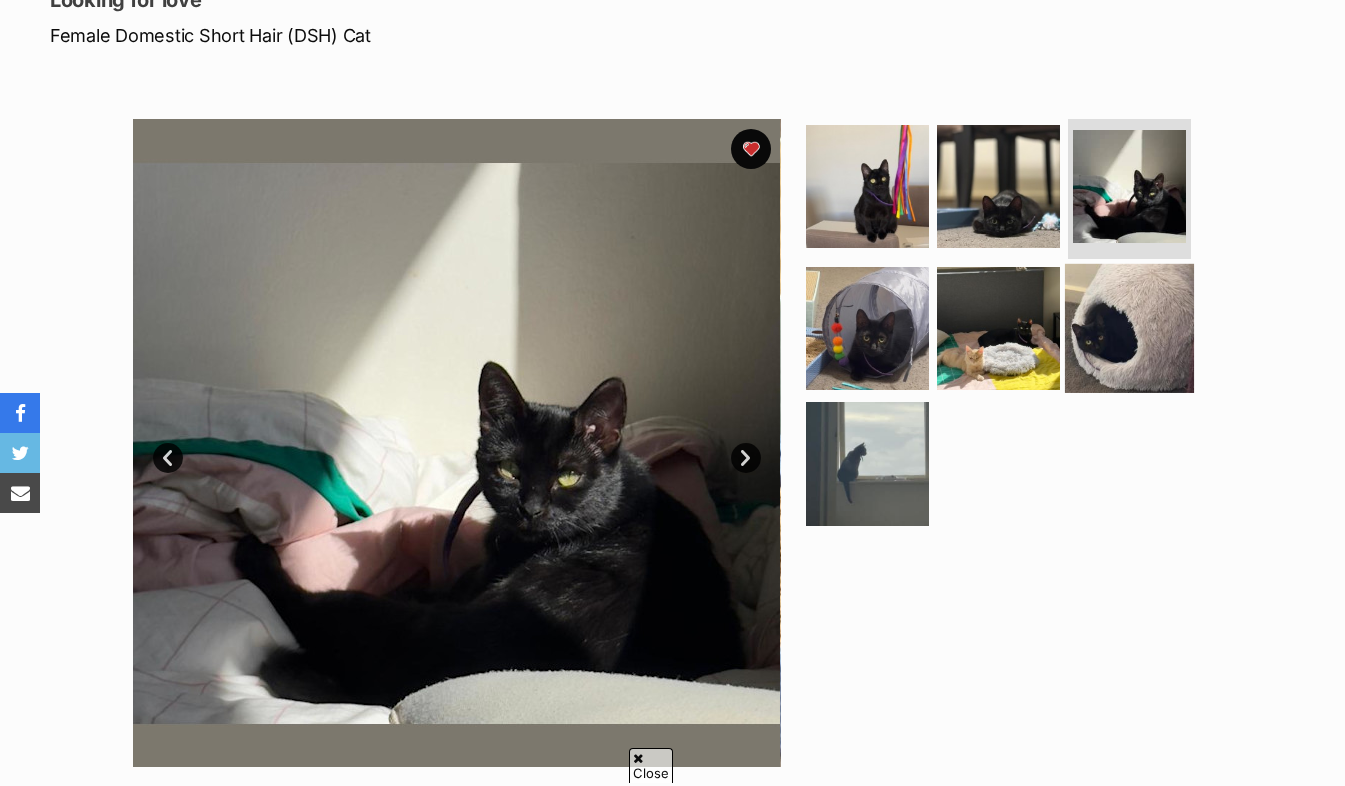 scroll, scrollTop: 0, scrollLeft: 0, axis: both 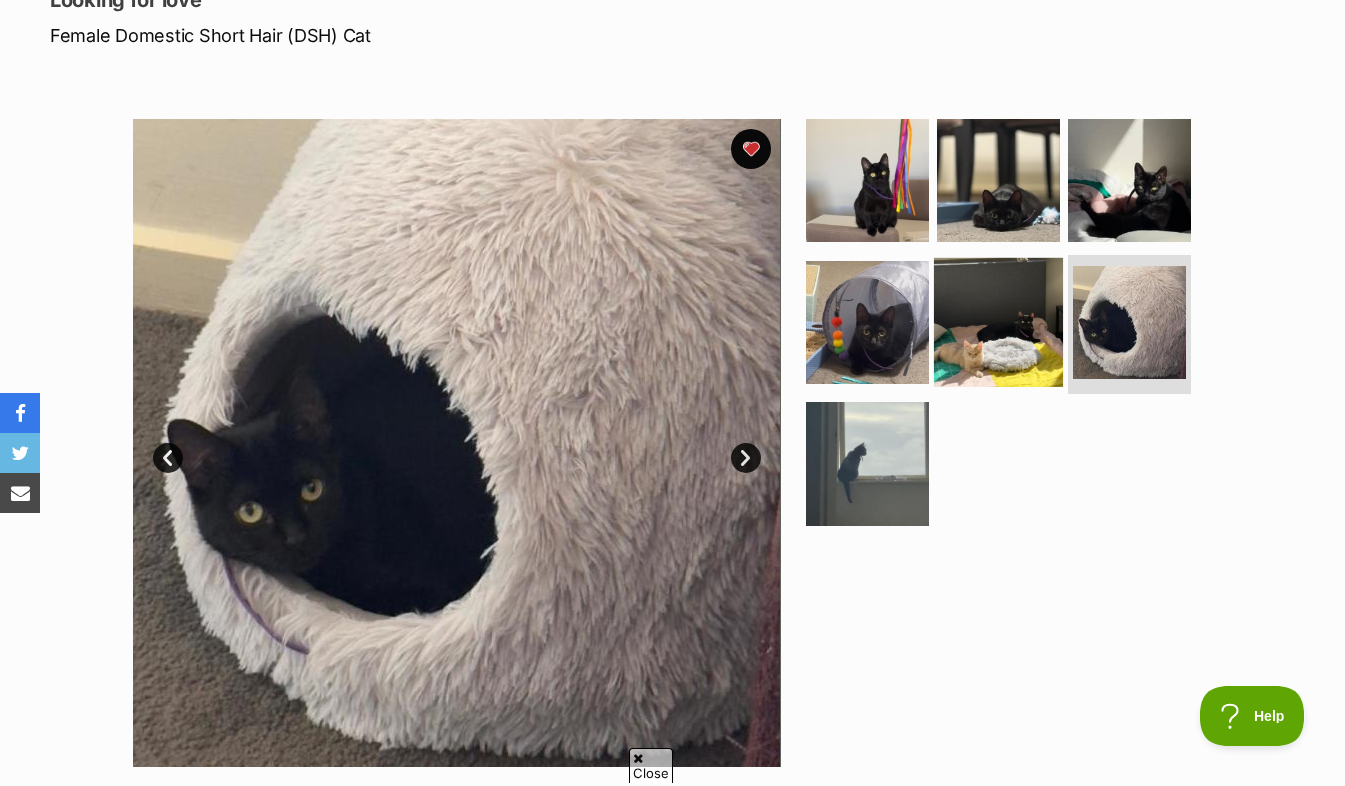 click at bounding box center [998, 321] 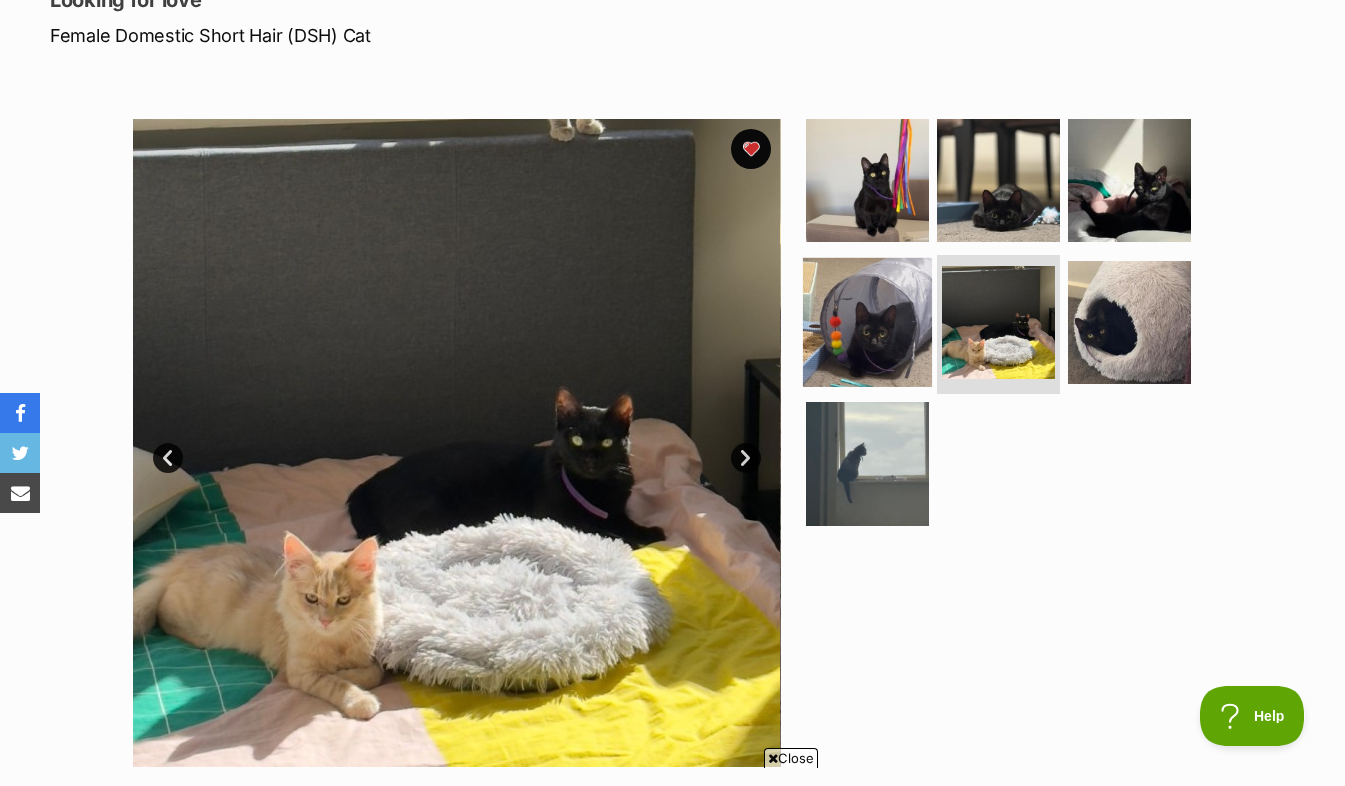 click at bounding box center (867, 321) 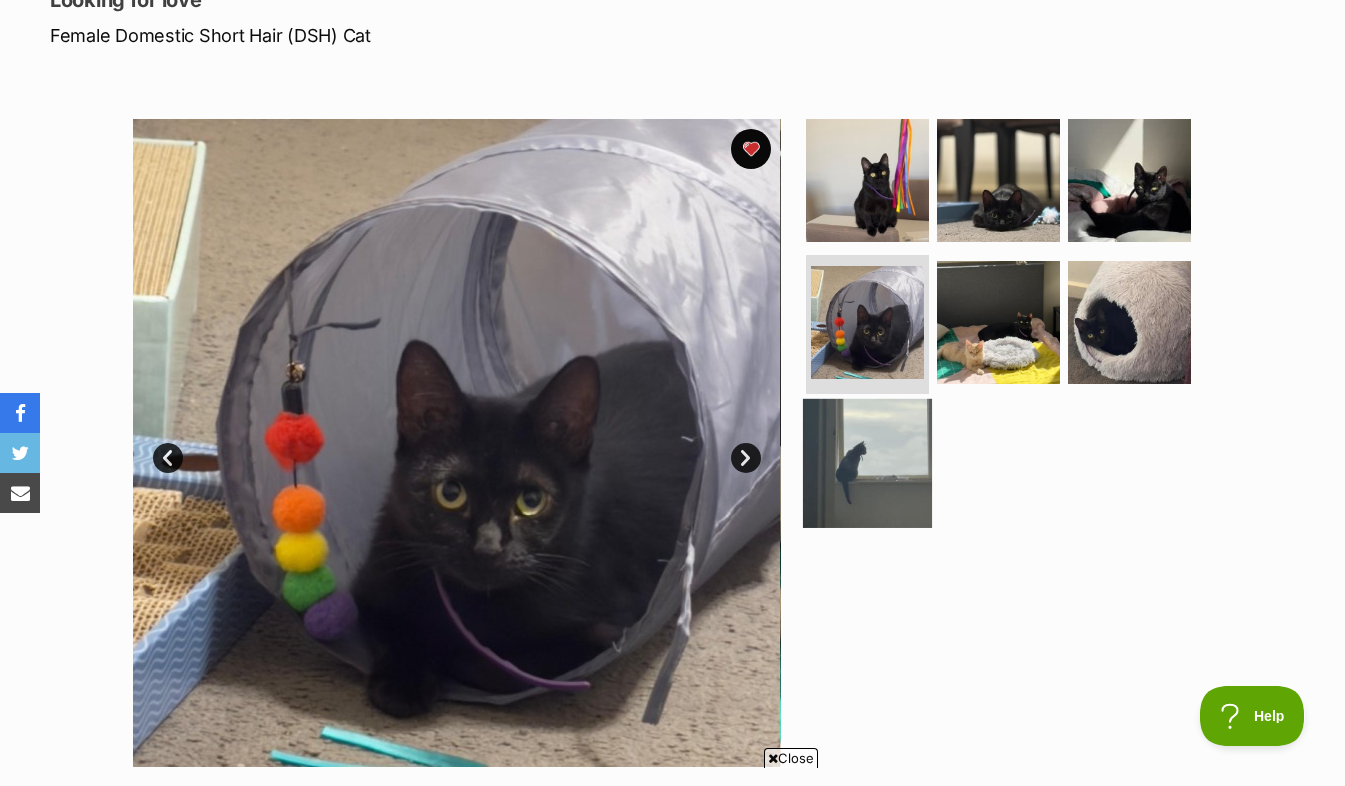 click at bounding box center [867, 463] 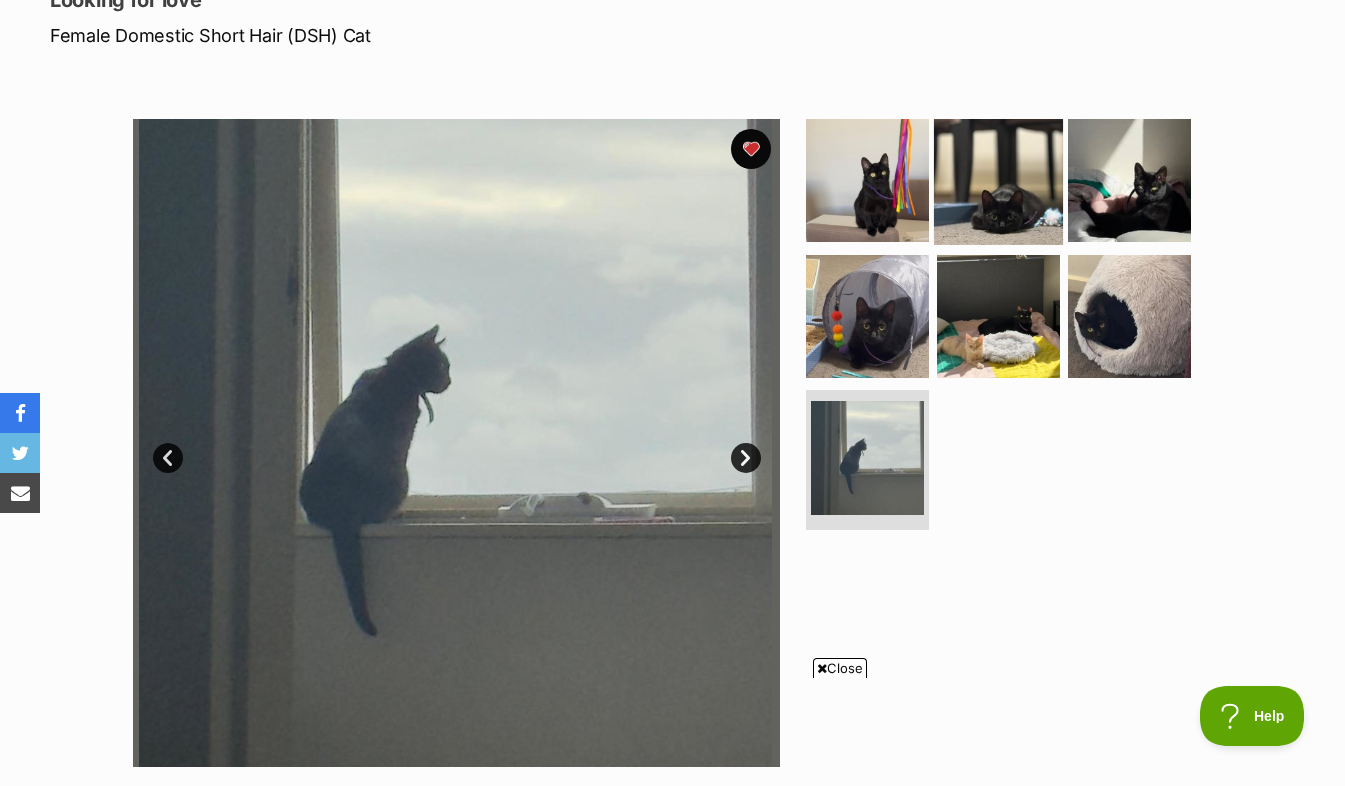 click at bounding box center [998, 180] 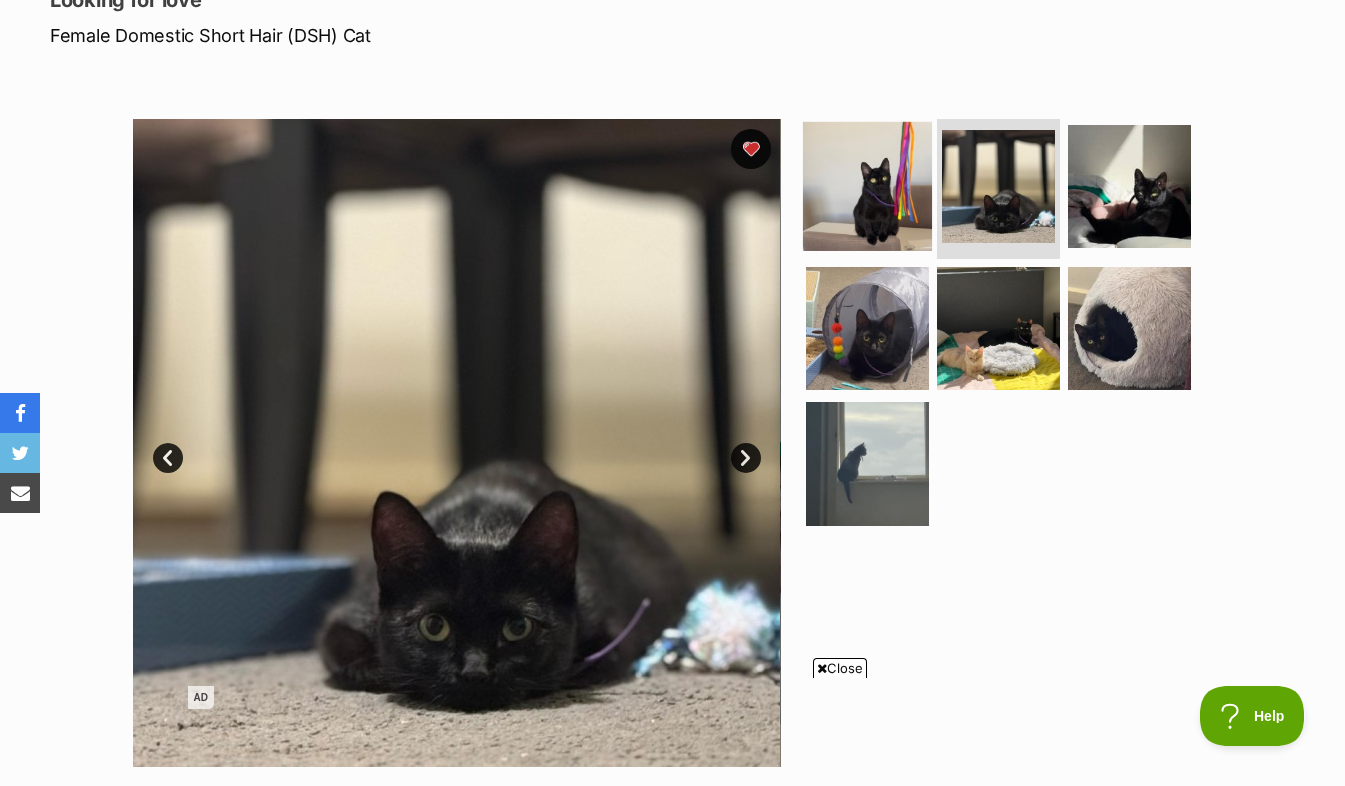 click at bounding box center (867, 186) 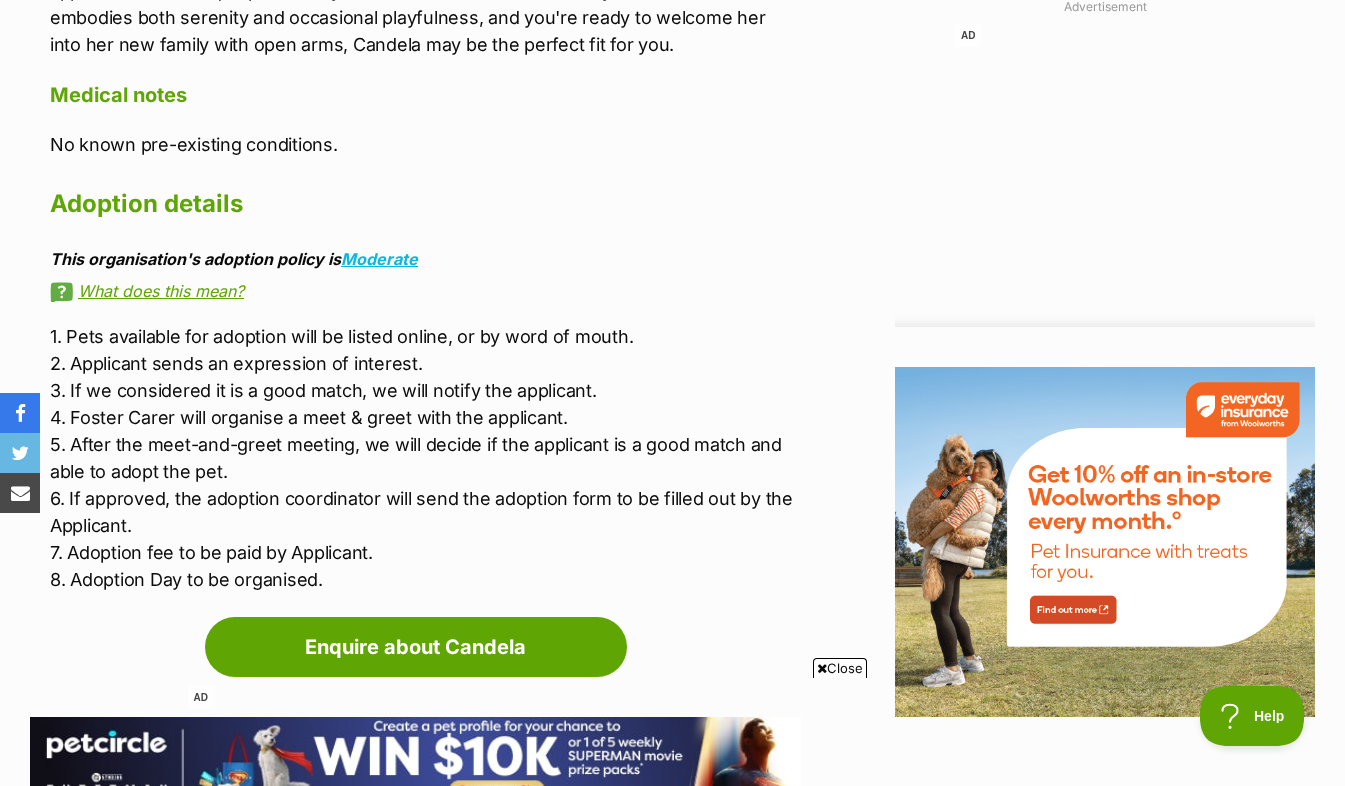 scroll, scrollTop: 2193, scrollLeft: 0, axis: vertical 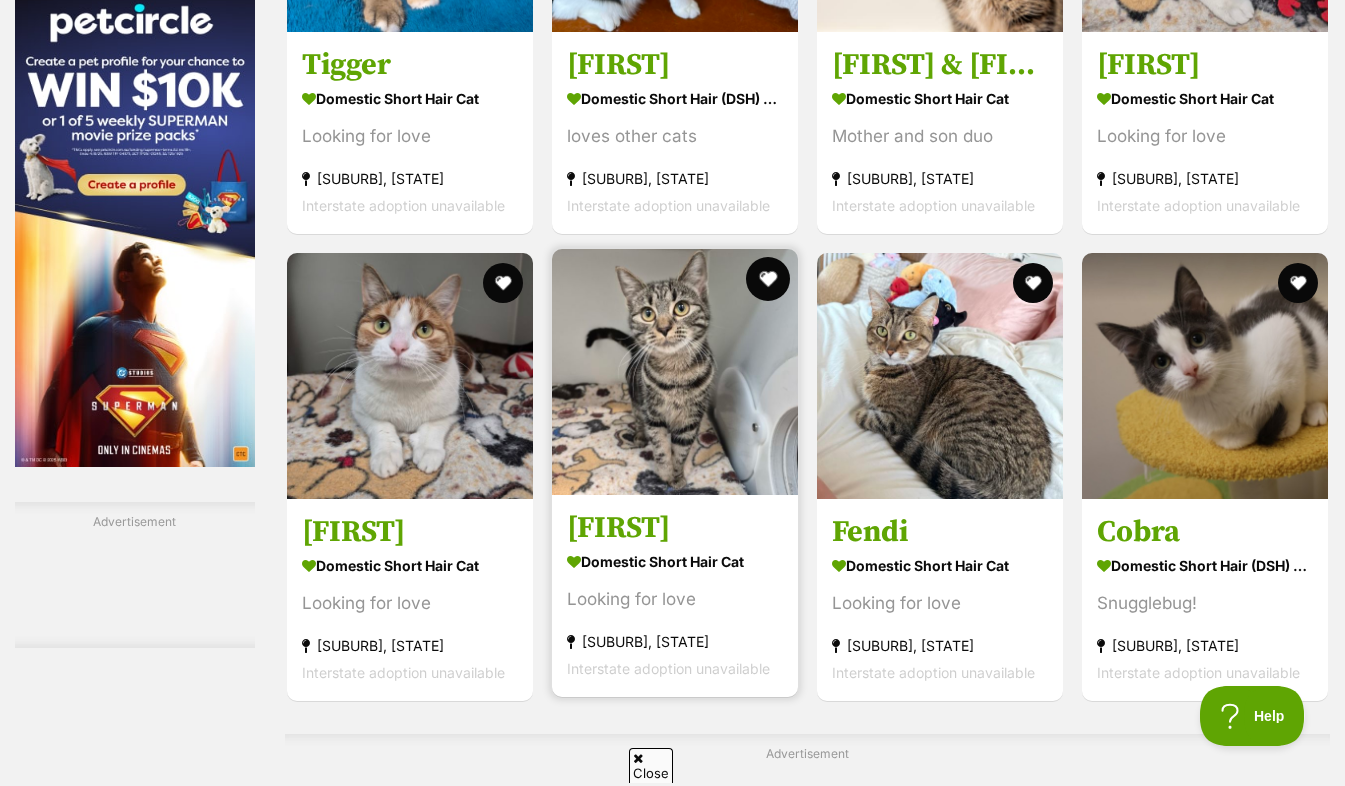click at bounding box center [768, 279] 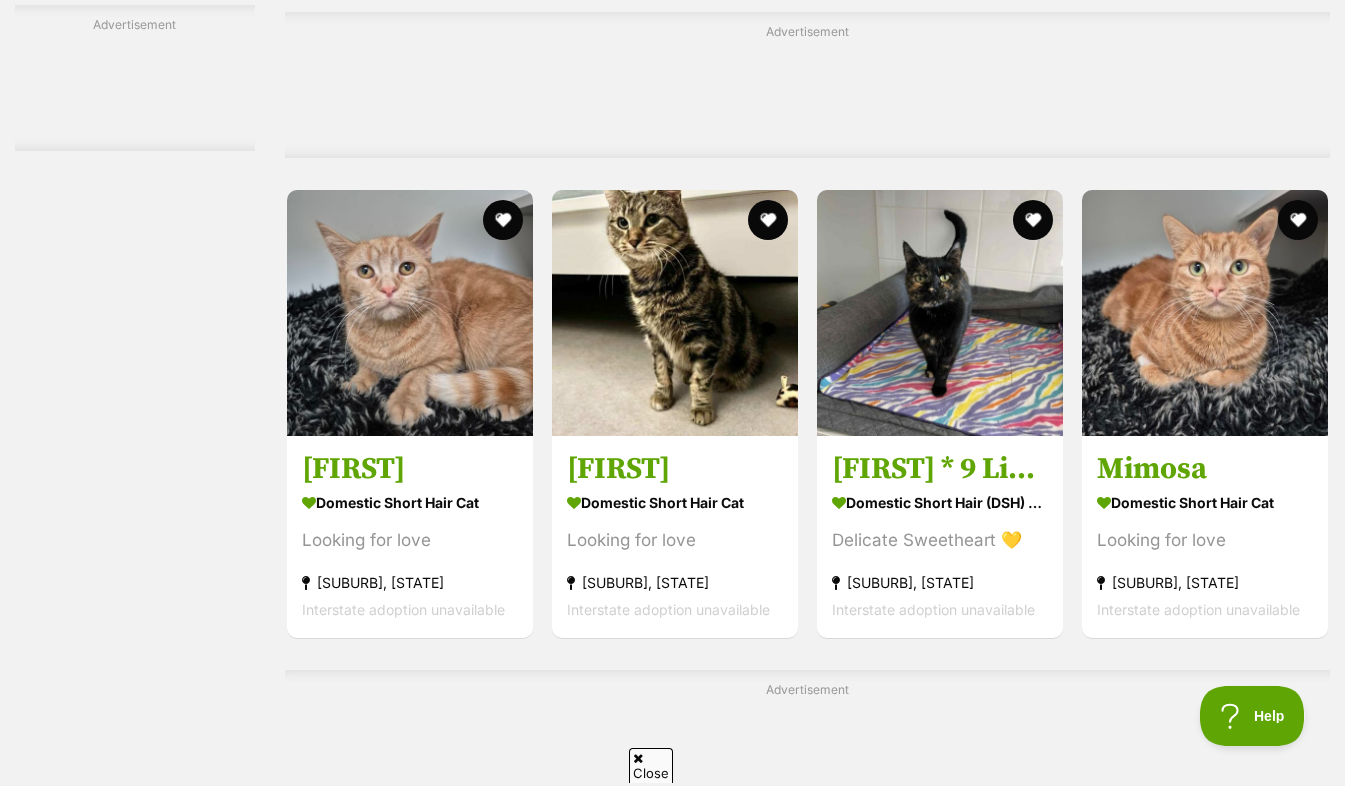 scroll, scrollTop: 6951, scrollLeft: 0, axis: vertical 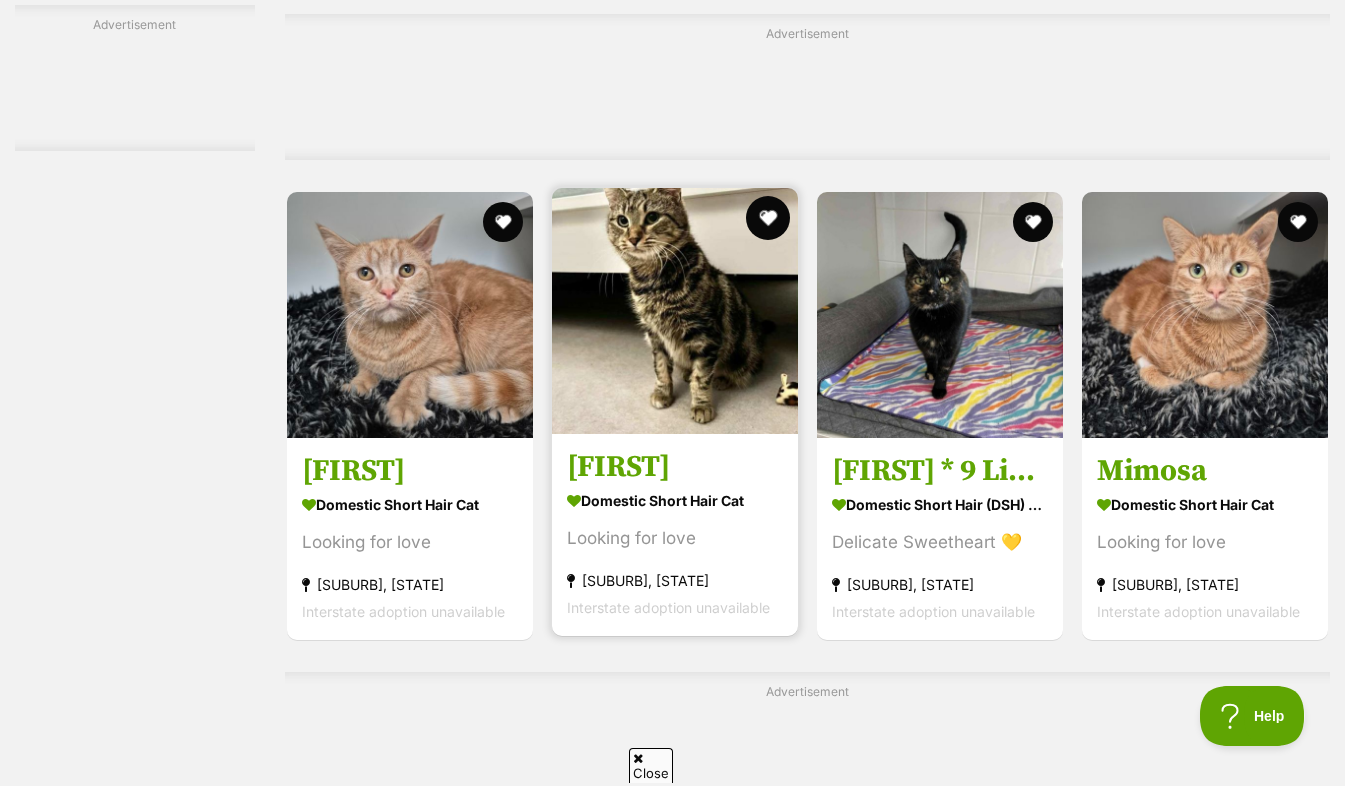 click at bounding box center (768, 218) 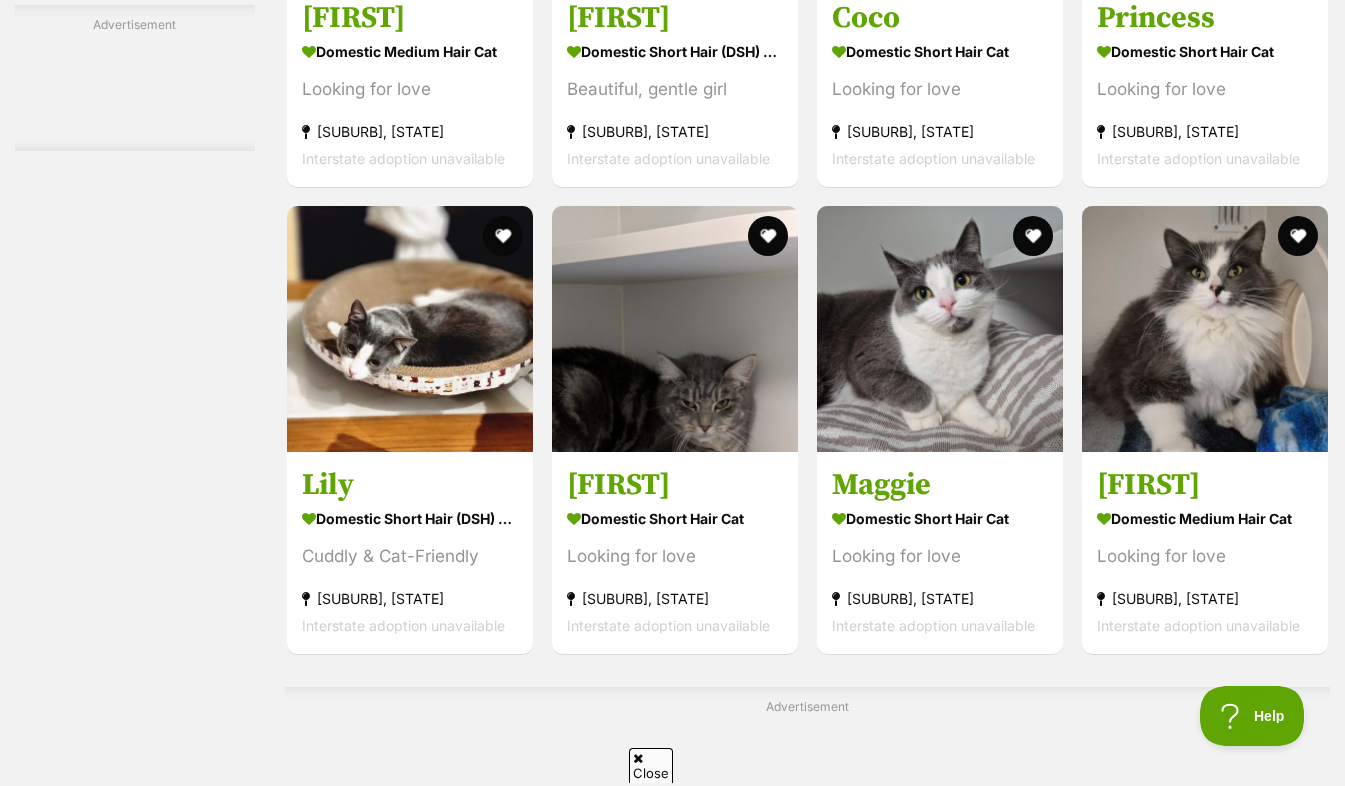 scroll, scrollTop: 8063, scrollLeft: 0, axis: vertical 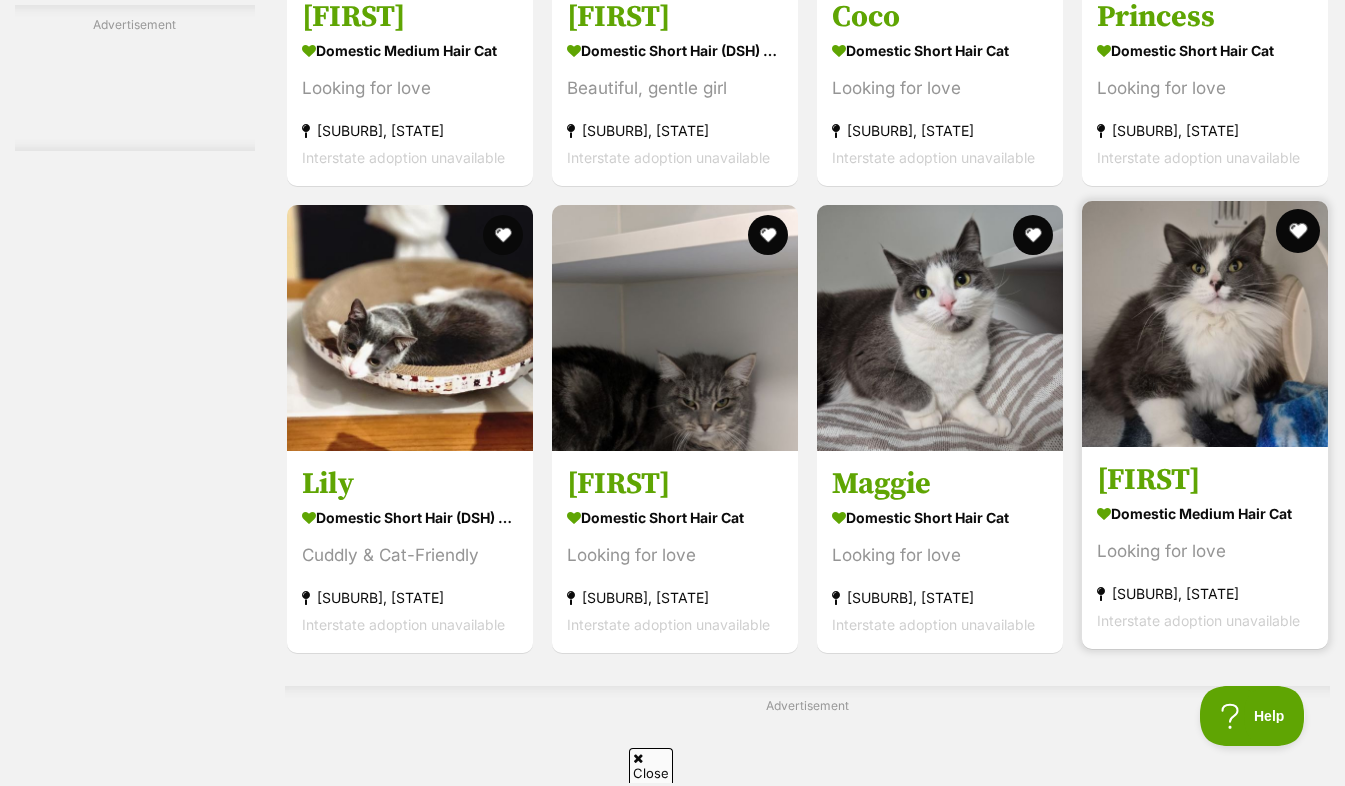 click at bounding box center (1298, 231) 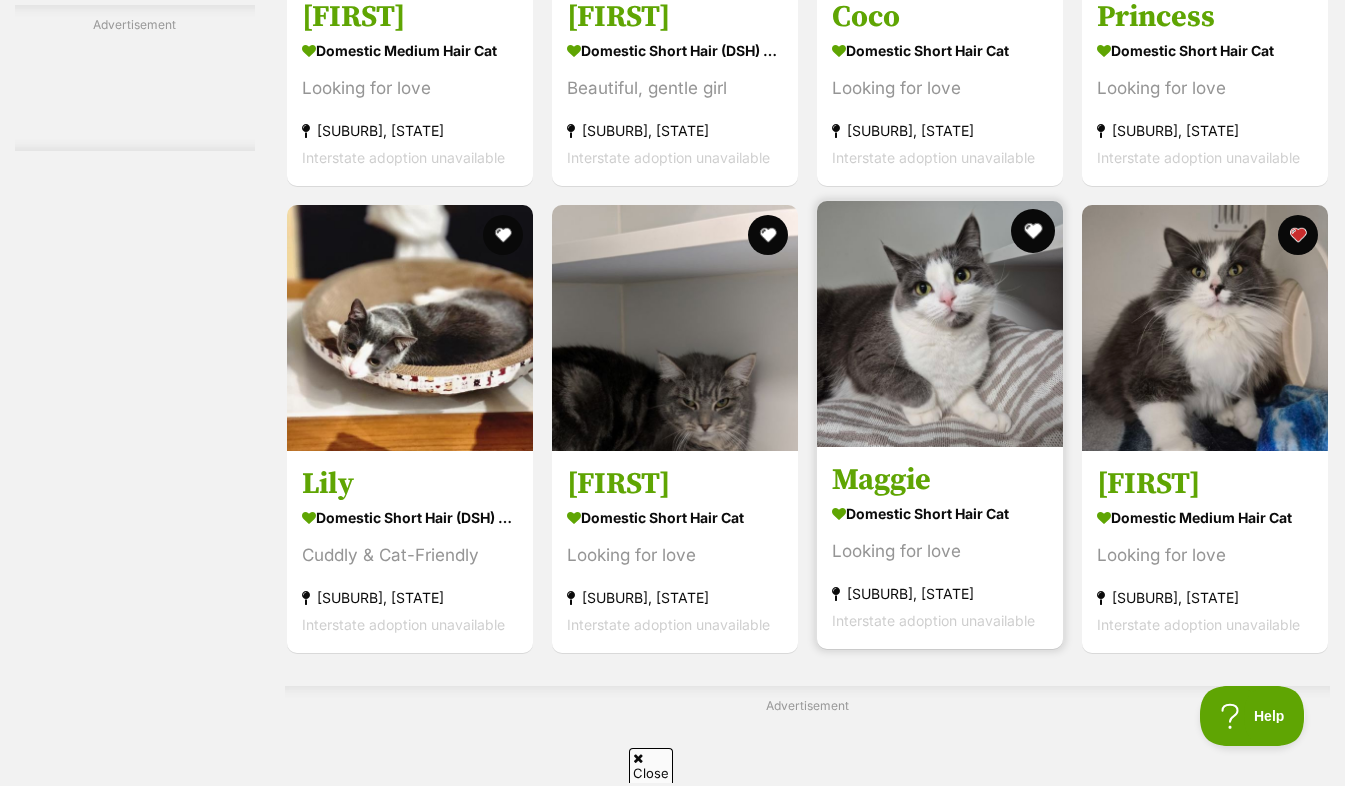 click at bounding box center (1033, 231) 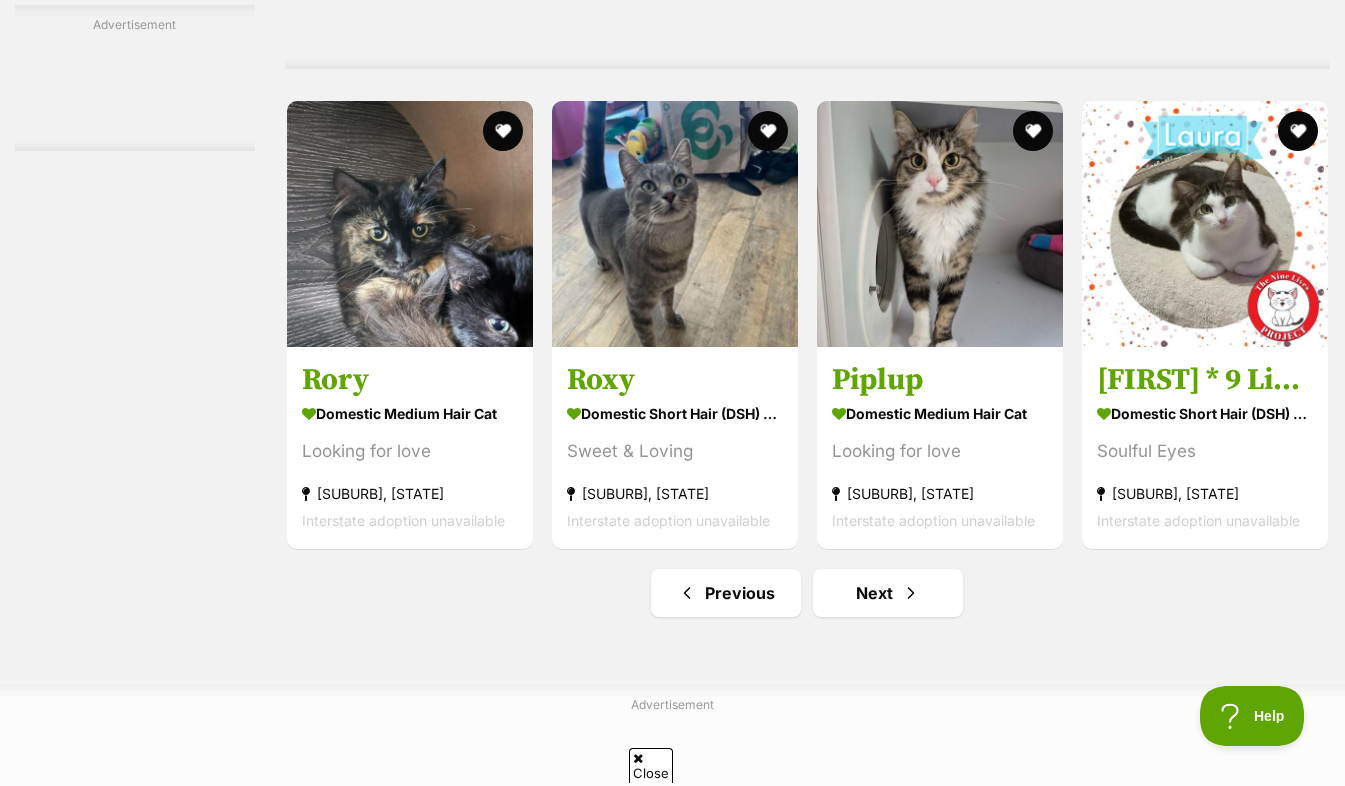 scroll, scrollTop: 8828, scrollLeft: 0, axis: vertical 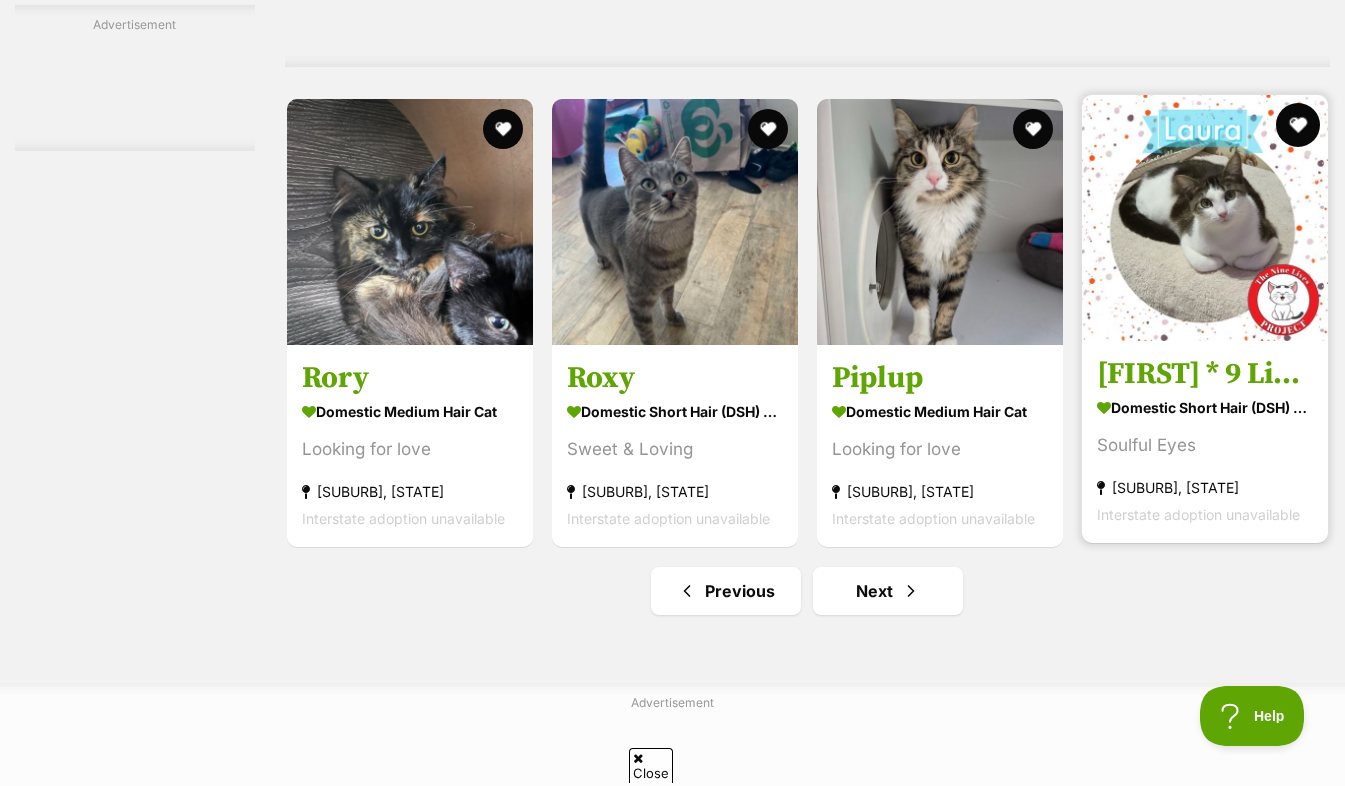 click at bounding box center [1298, 125] 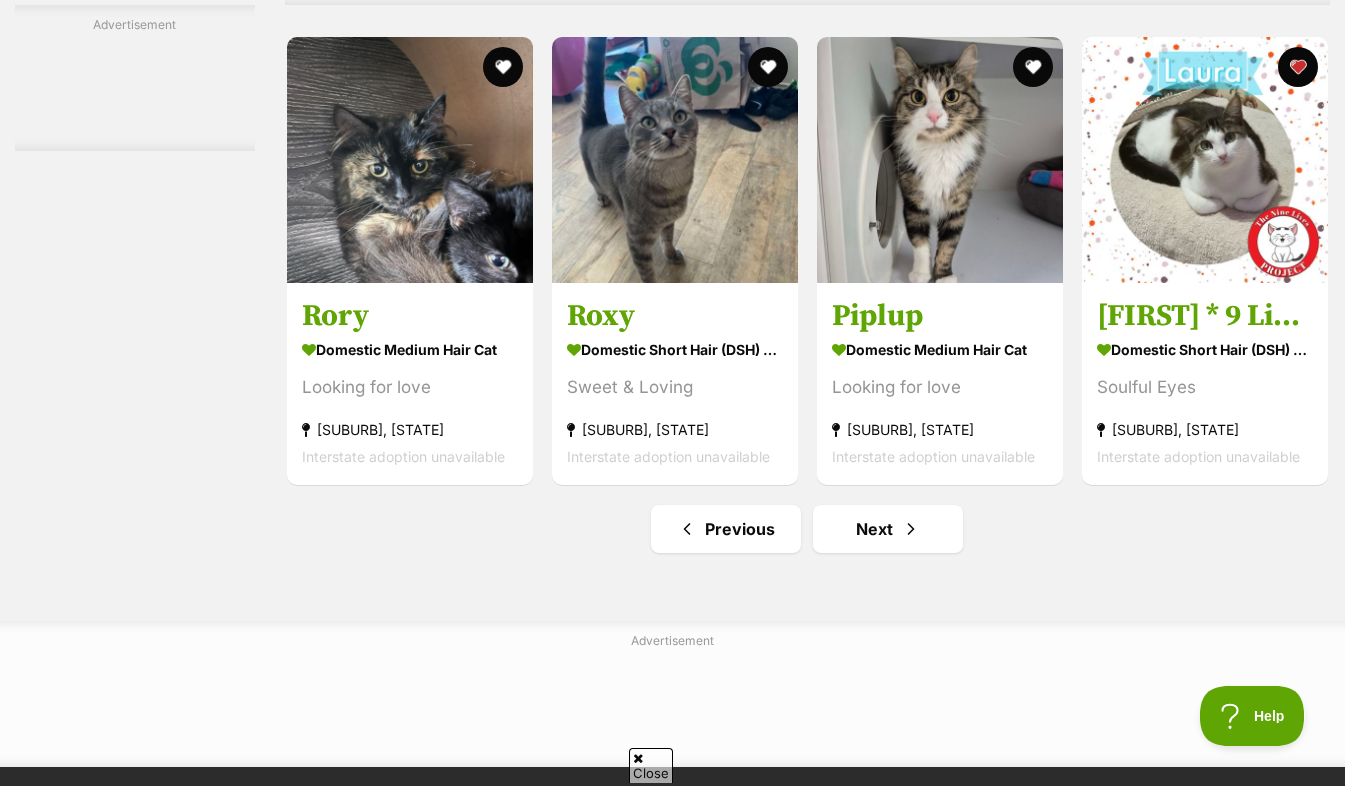 scroll, scrollTop: 8891, scrollLeft: 0, axis: vertical 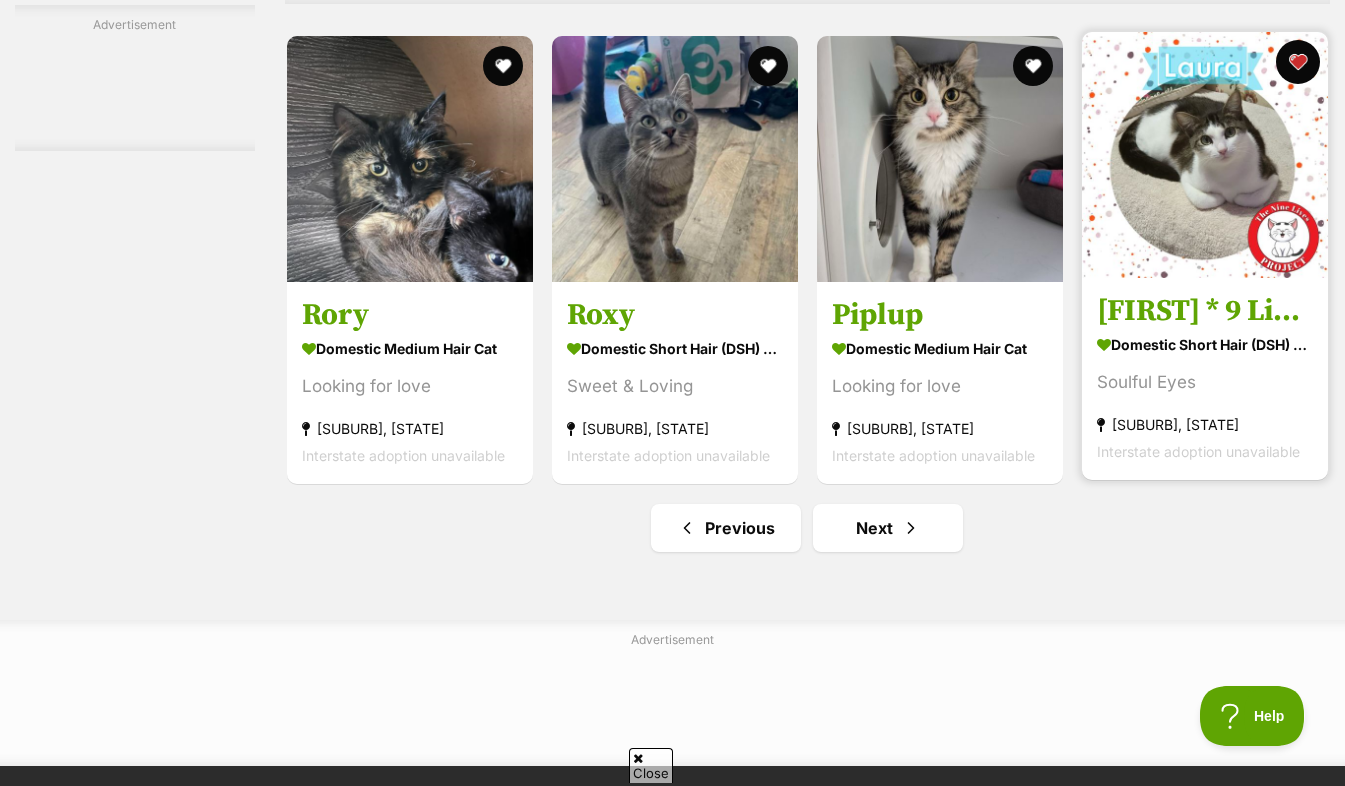 click at bounding box center [1298, 62] 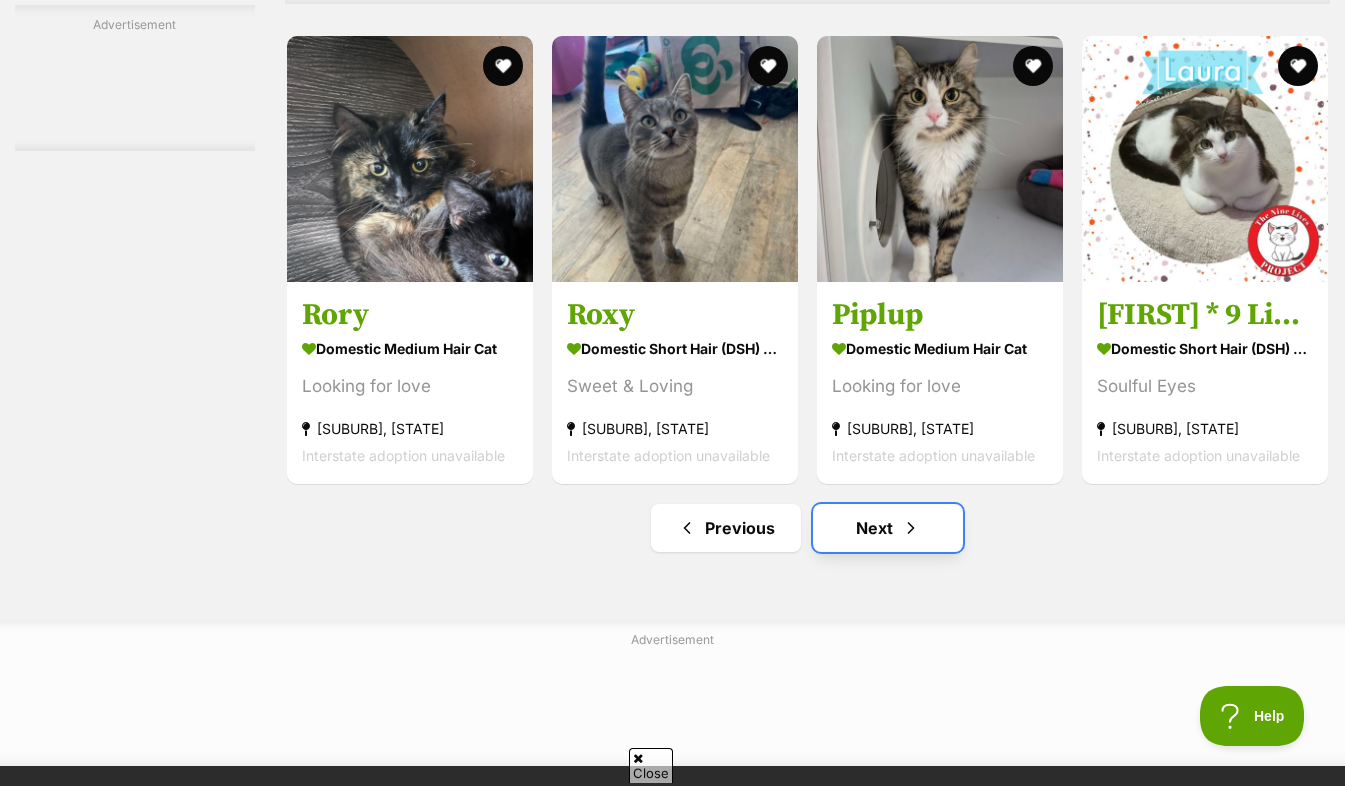click on "Next" at bounding box center (888, 528) 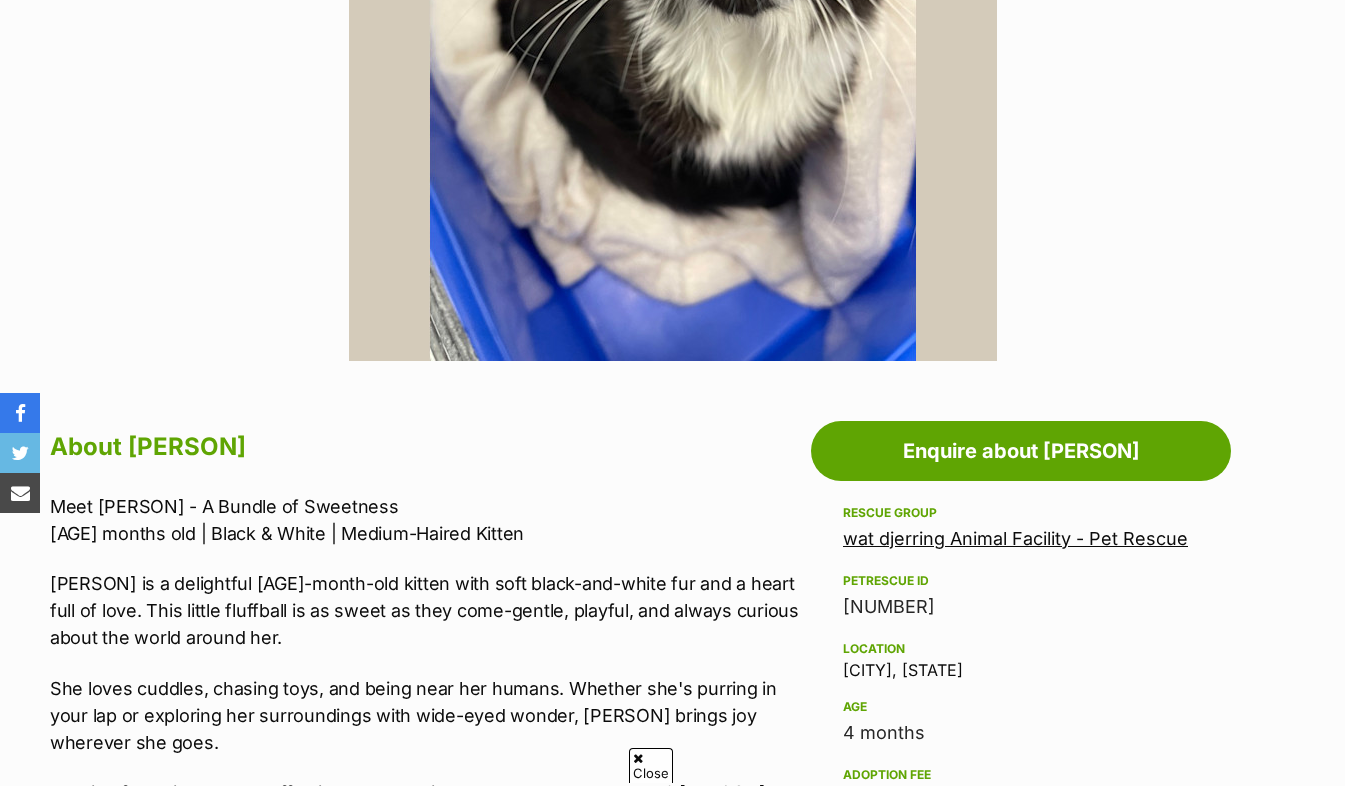 scroll, scrollTop: 0, scrollLeft: 0, axis: both 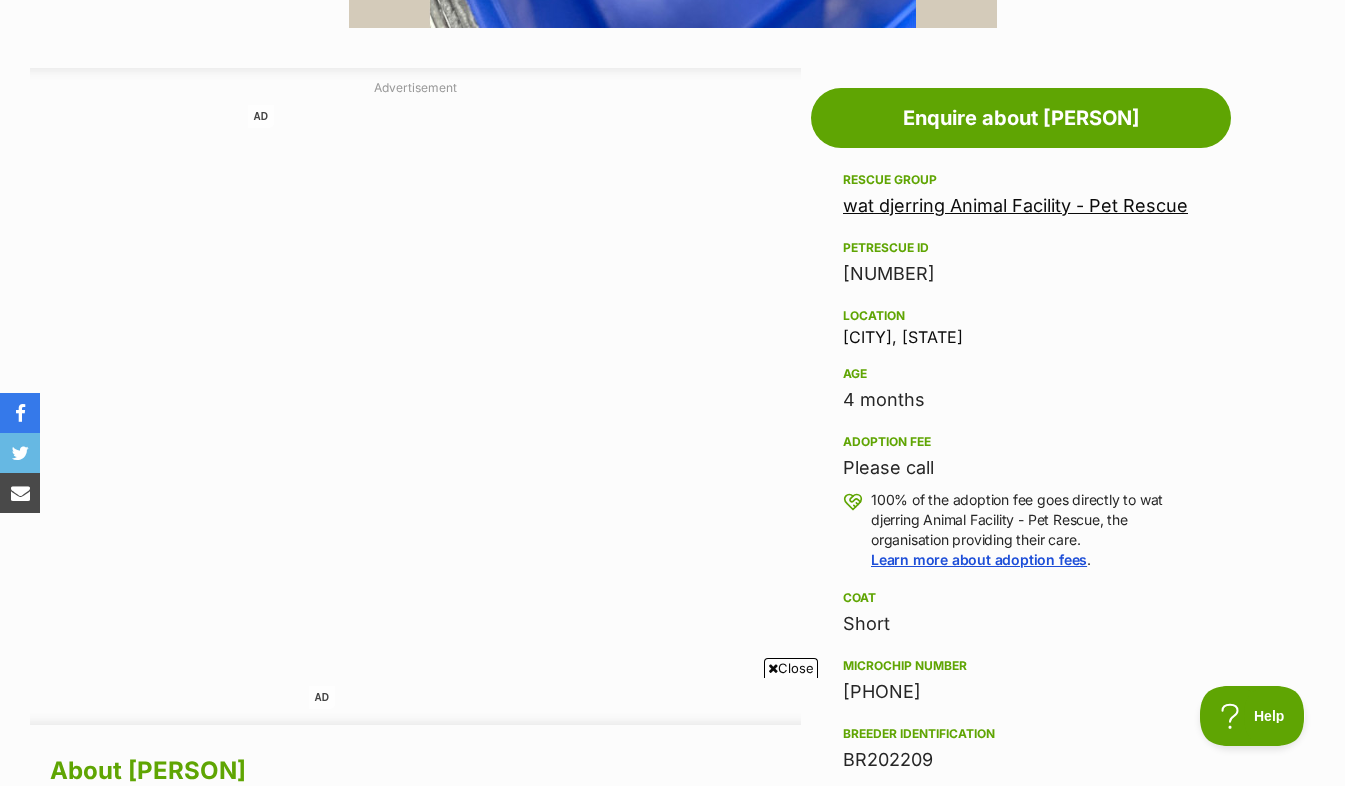 click on "wat djerring Animal Facility - Pet Rescue" at bounding box center (1015, 205) 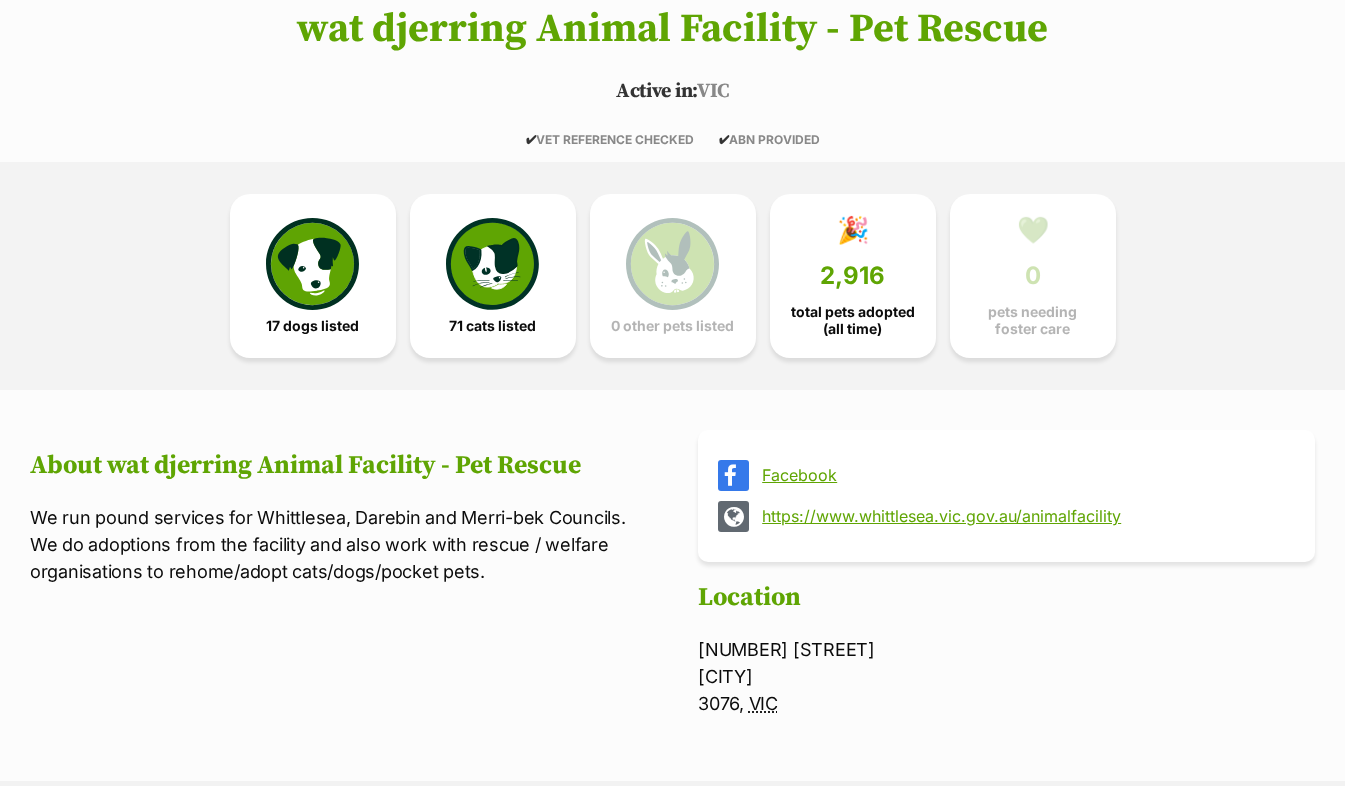scroll, scrollTop: 0, scrollLeft: 0, axis: both 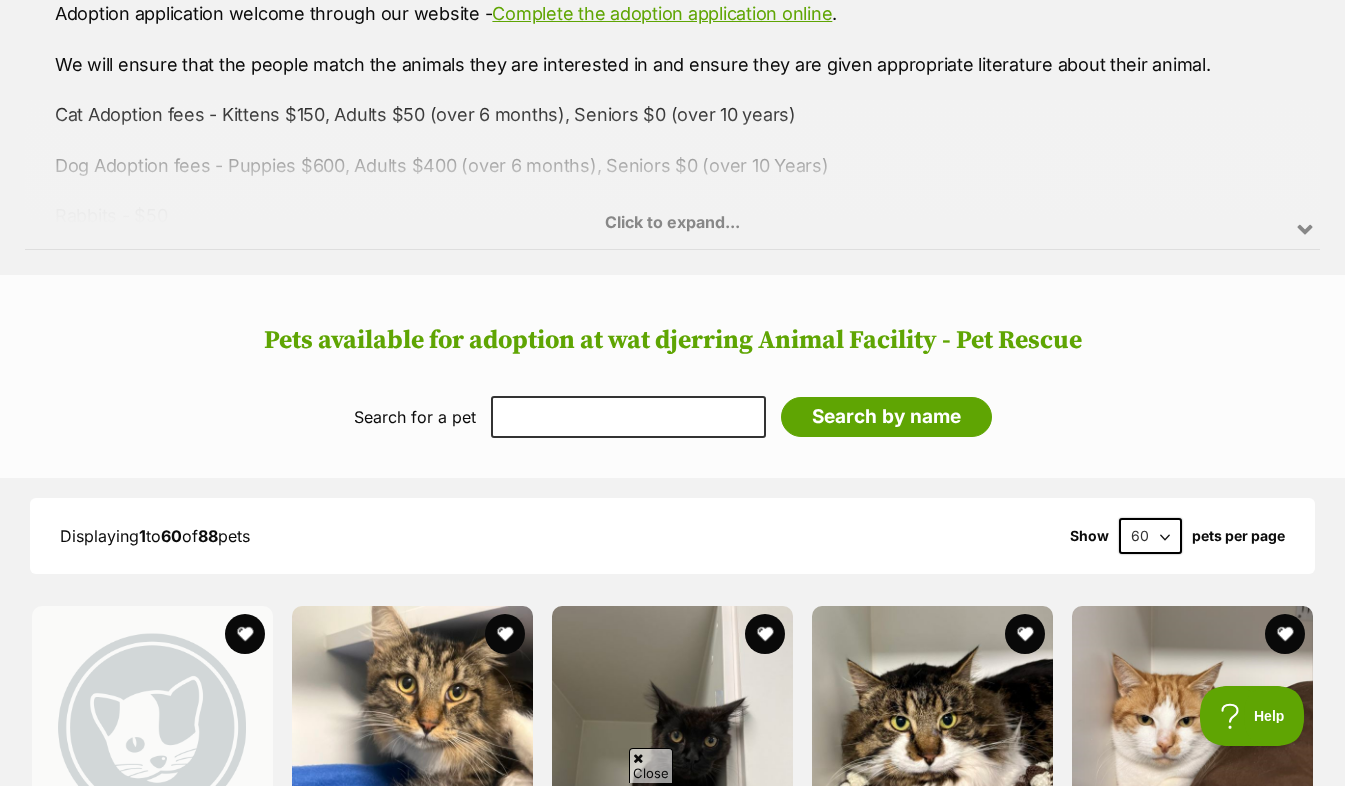 click on "Click to expand..." at bounding box center (672, 171) 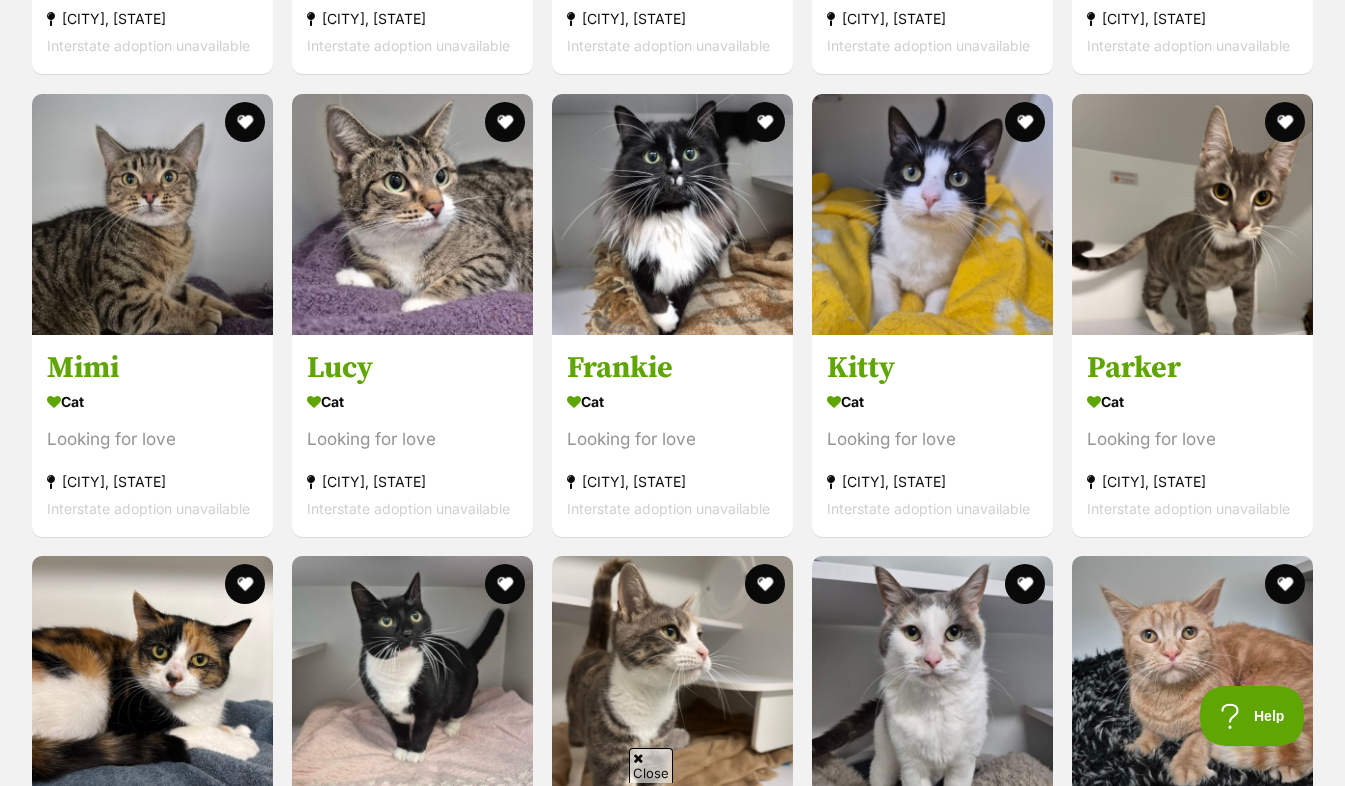 scroll, scrollTop: 5181, scrollLeft: 0, axis: vertical 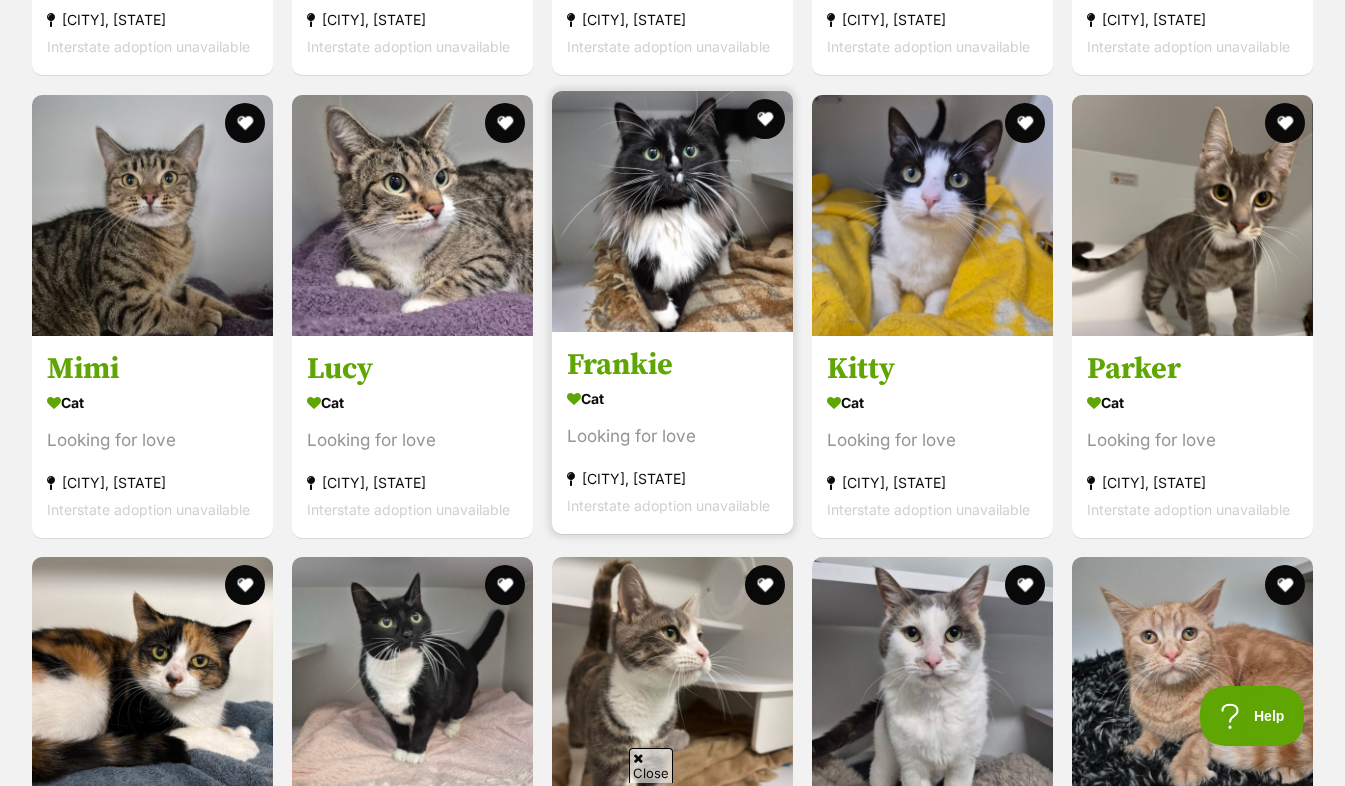 click on "Frankie" at bounding box center (672, 365) 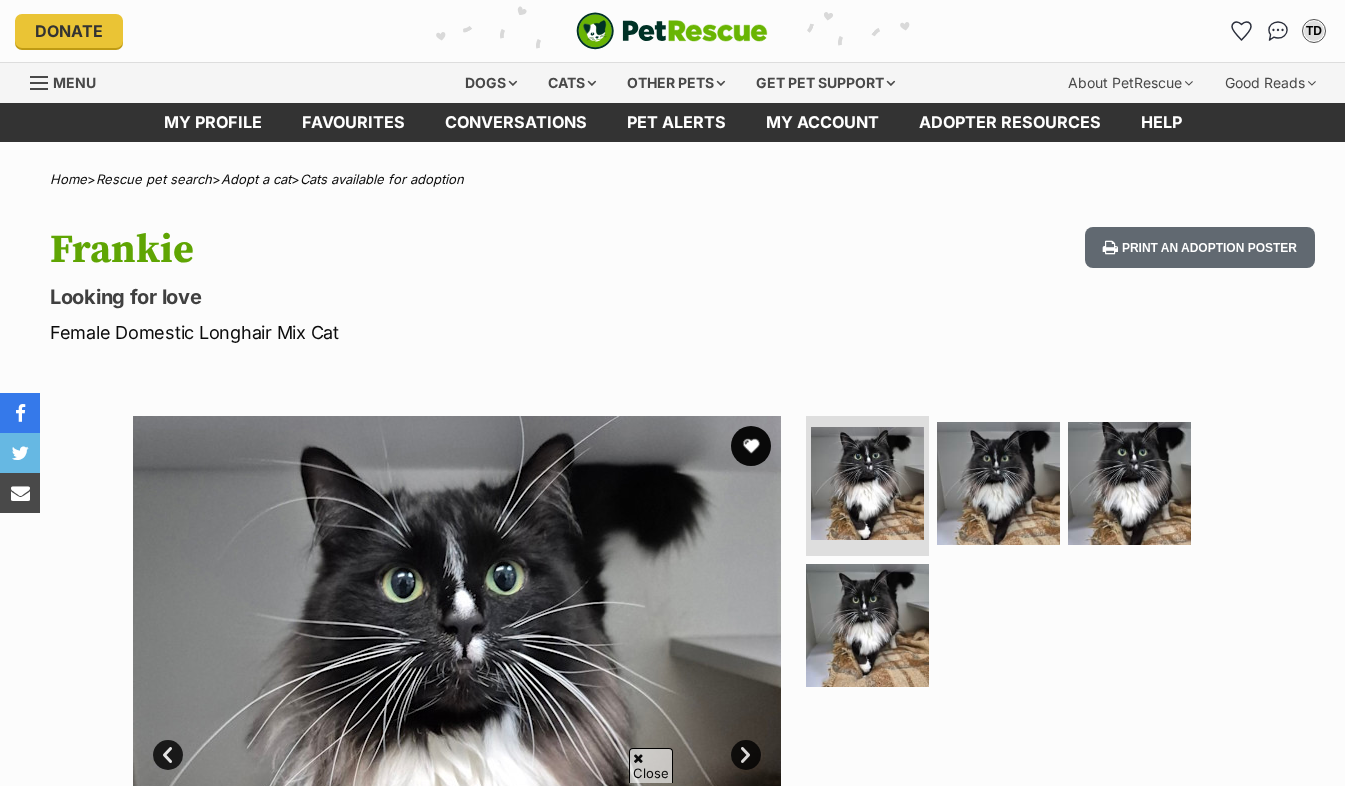 scroll, scrollTop: 766, scrollLeft: 0, axis: vertical 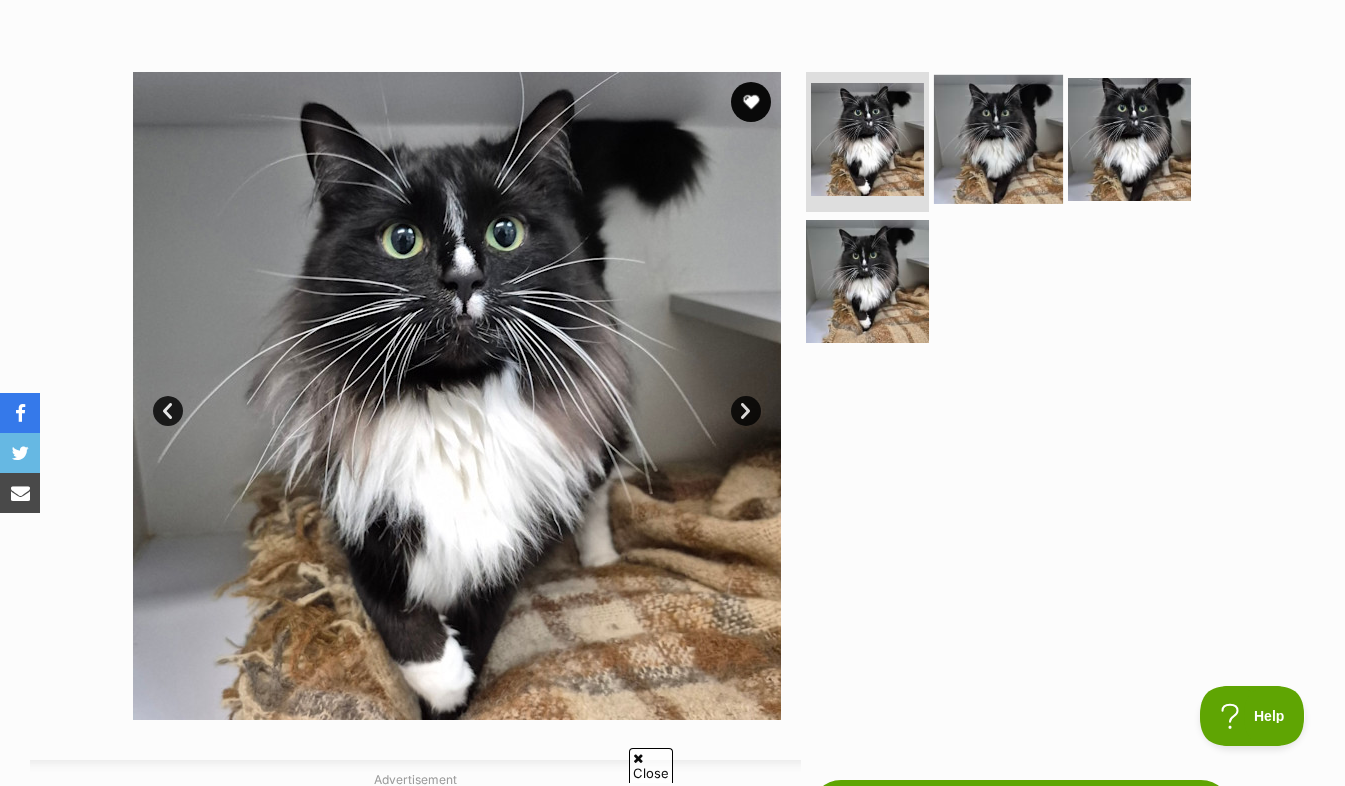 click at bounding box center (998, 139) 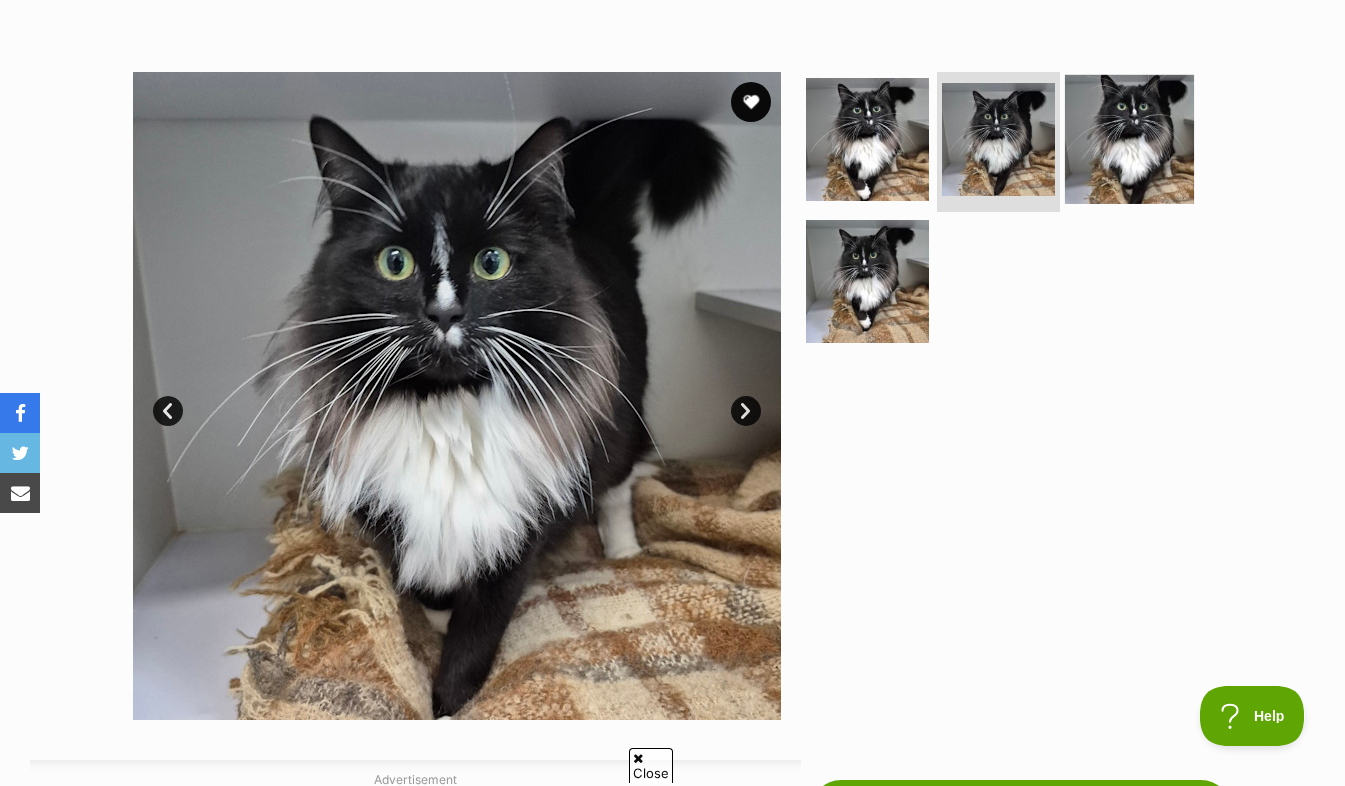 click at bounding box center [1129, 139] 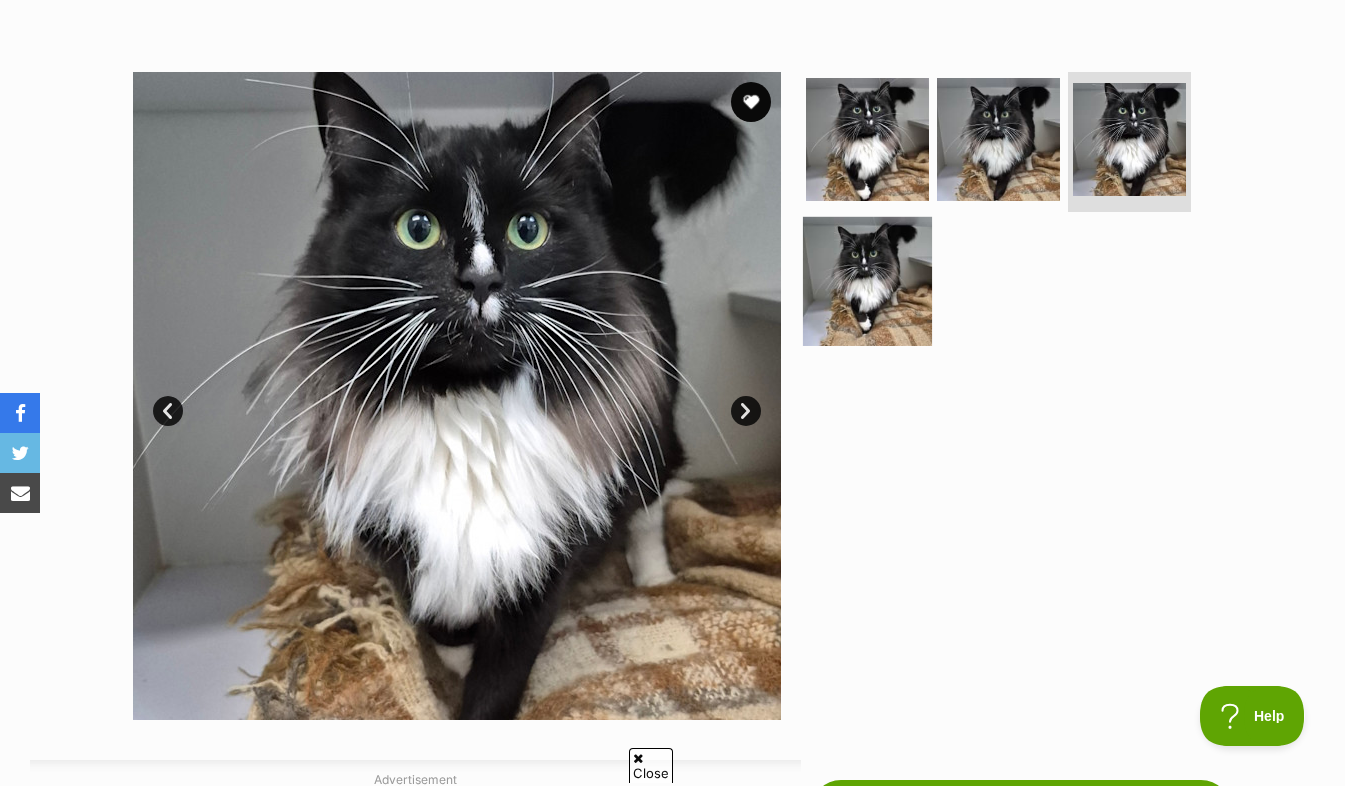 click at bounding box center (867, 280) 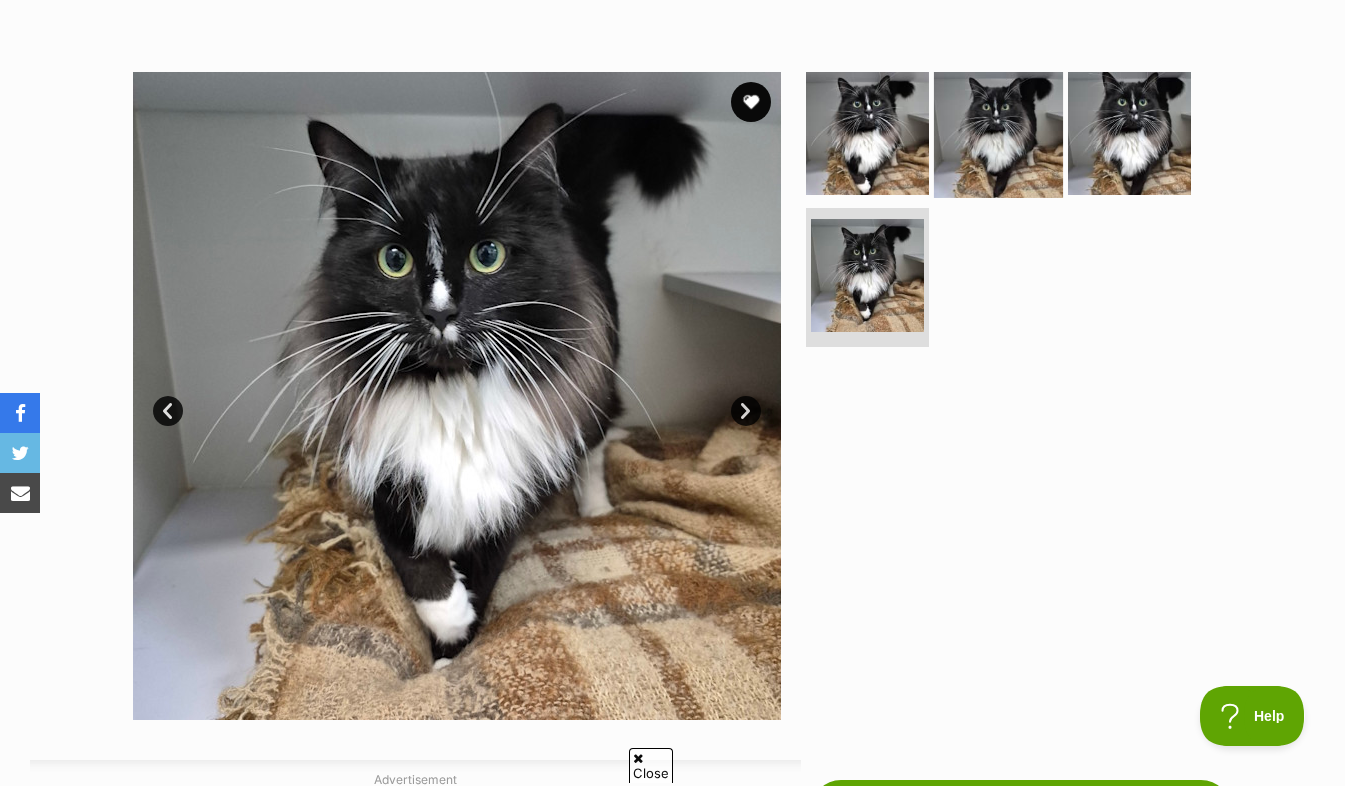 scroll, scrollTop: 0, scrollLeft: 0, axis: both 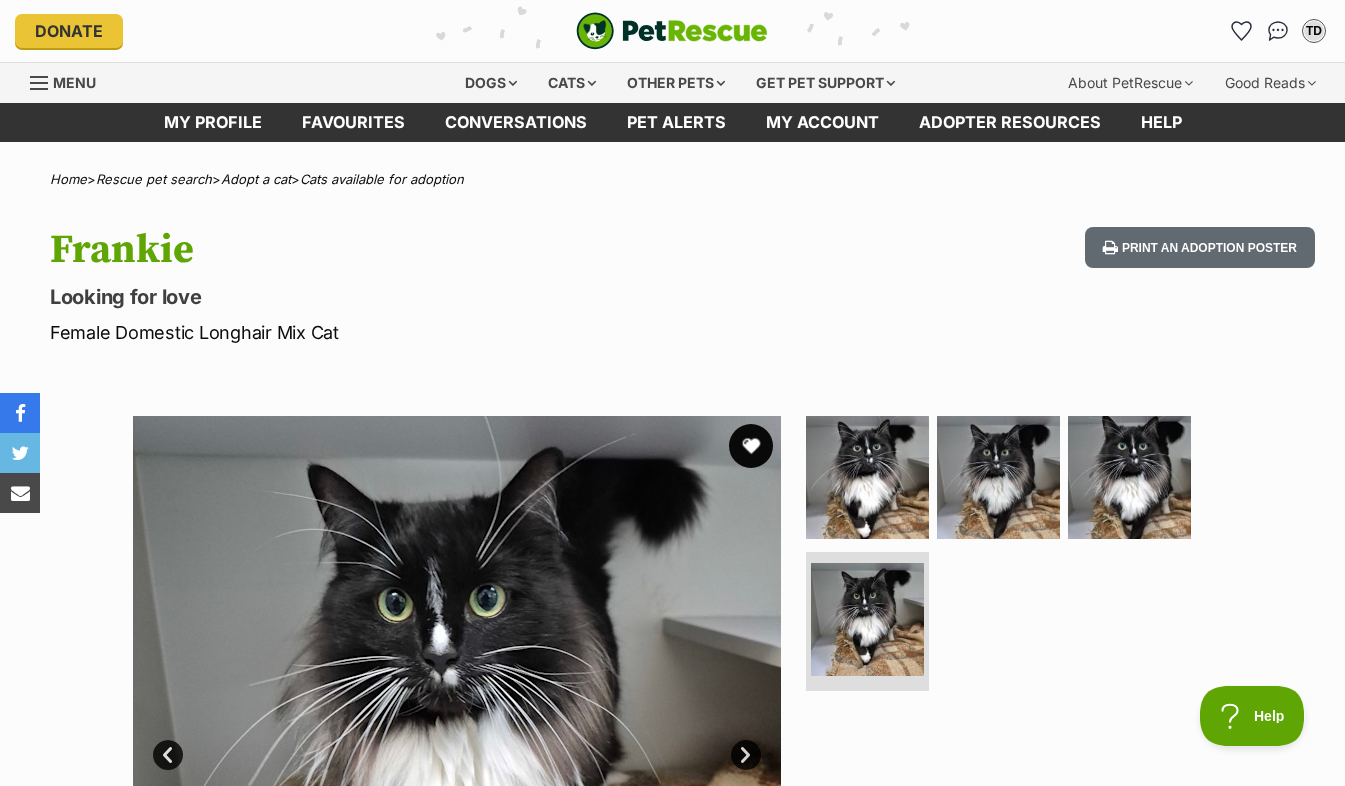 click at bounding box center [751, 446] 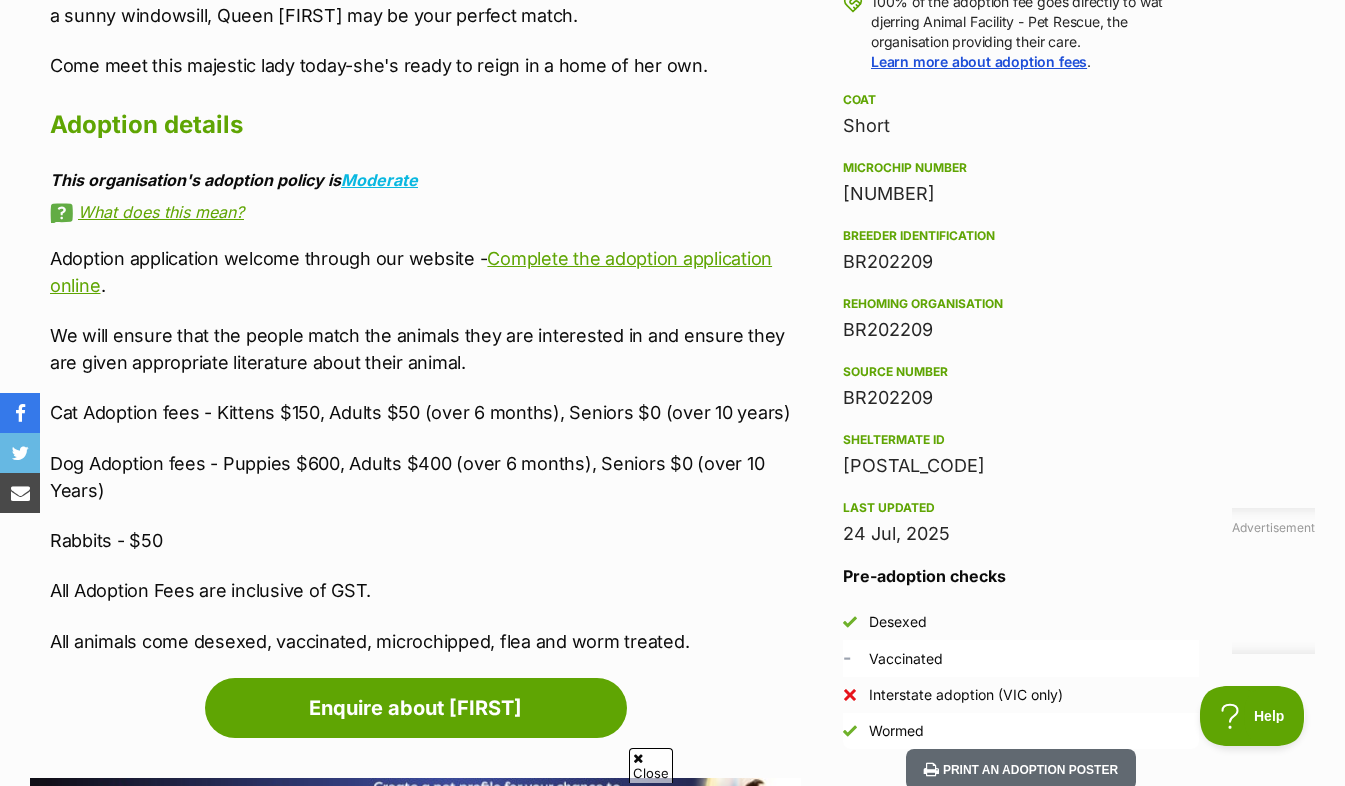 scroll, scrollTop: 1590, scrollLeft: 0, axis: vertical 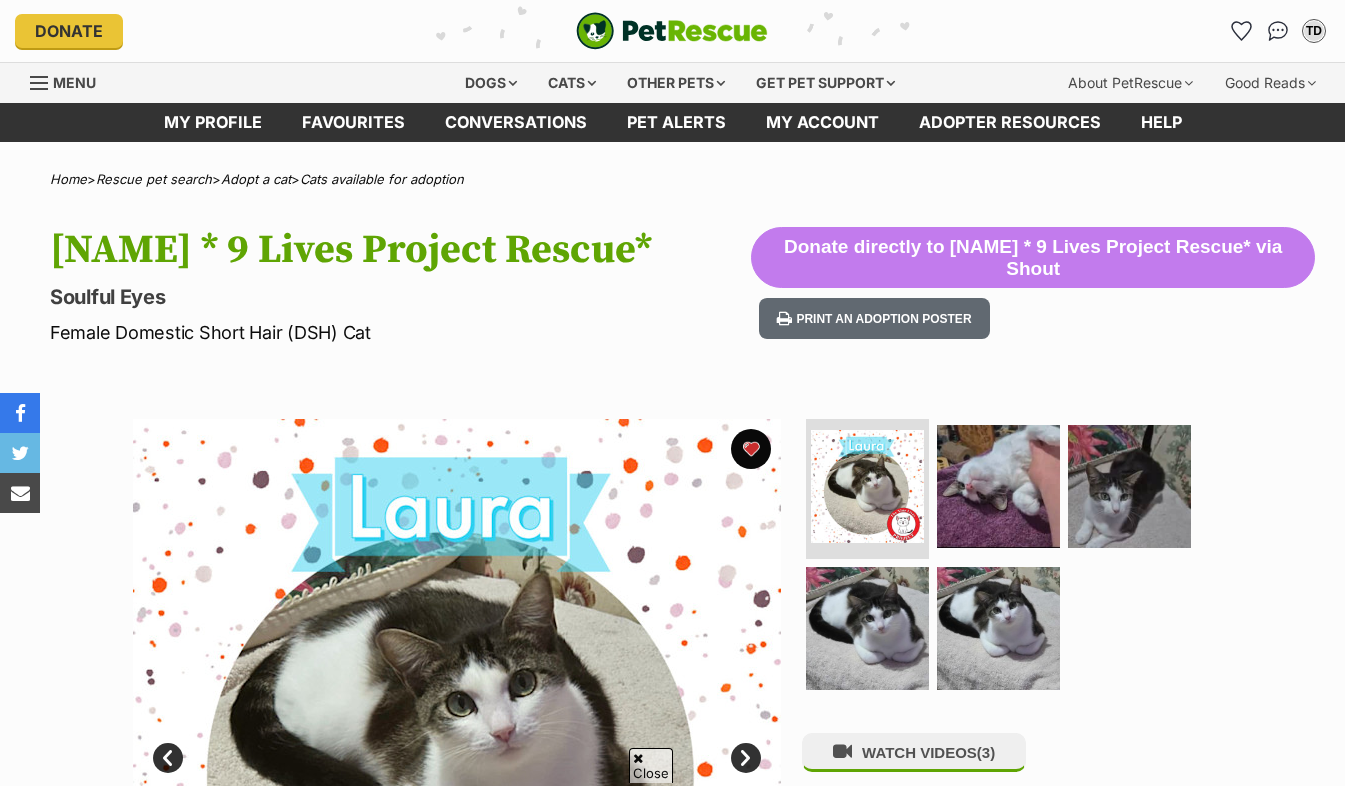 click at bounding box center (1007, 561) 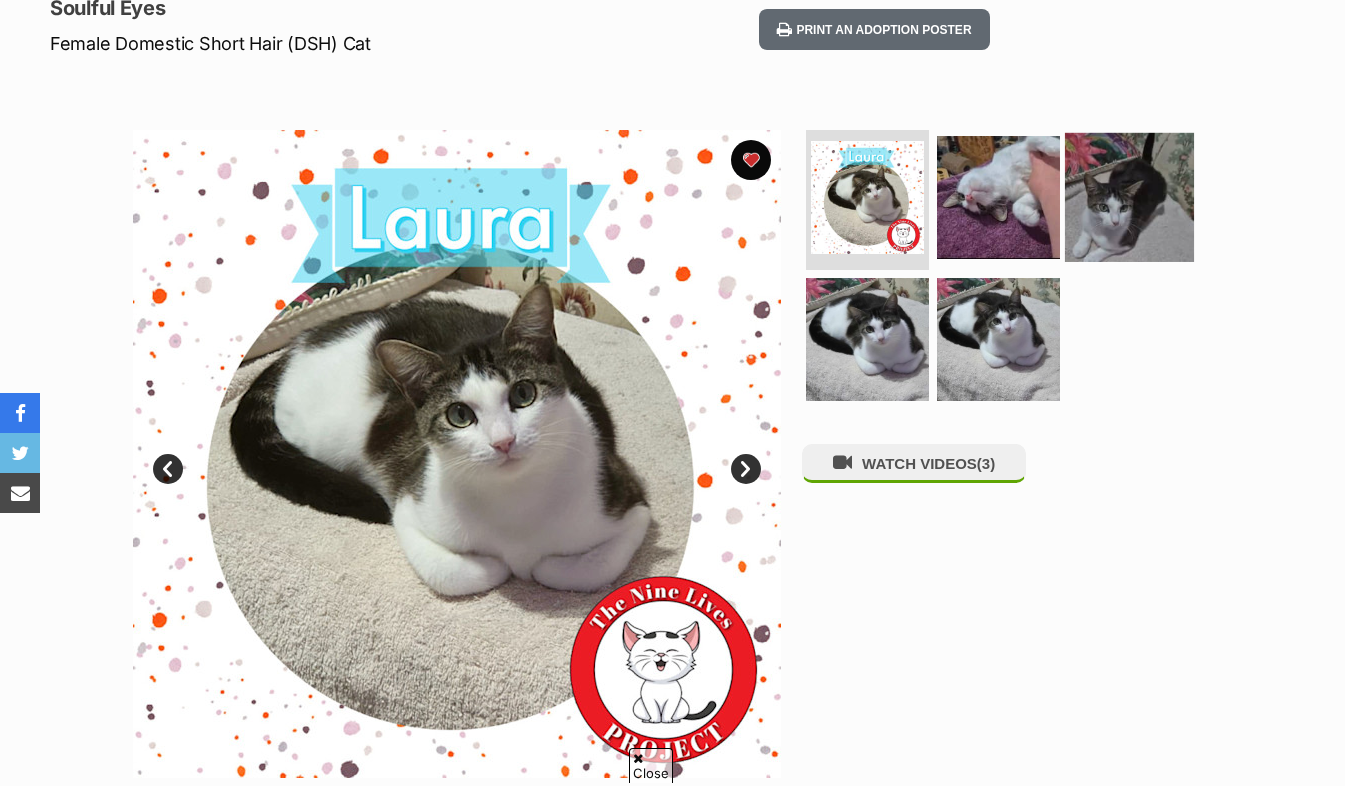 scroll, scrollTop: 289, scrollLeft: 0, axis: vertical 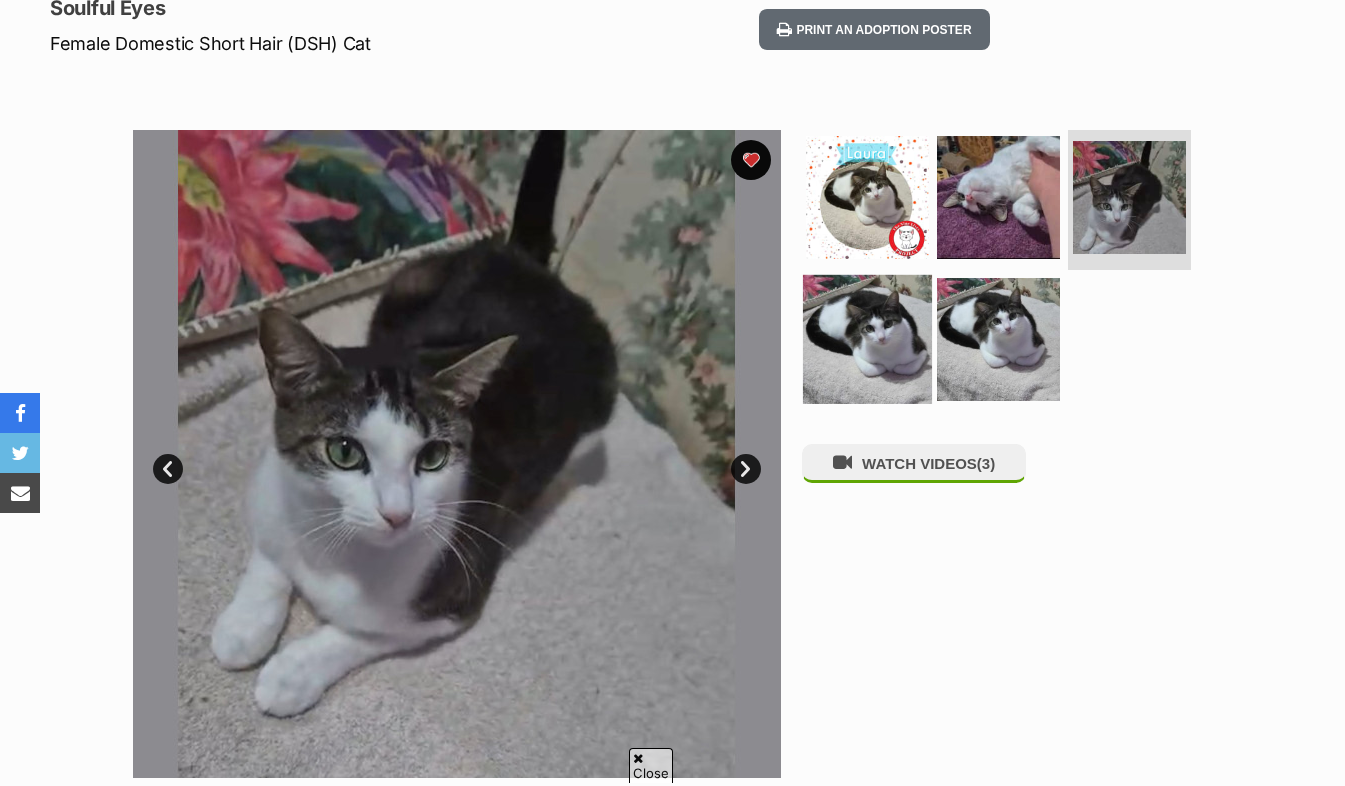click at bounding box center [867, 339] 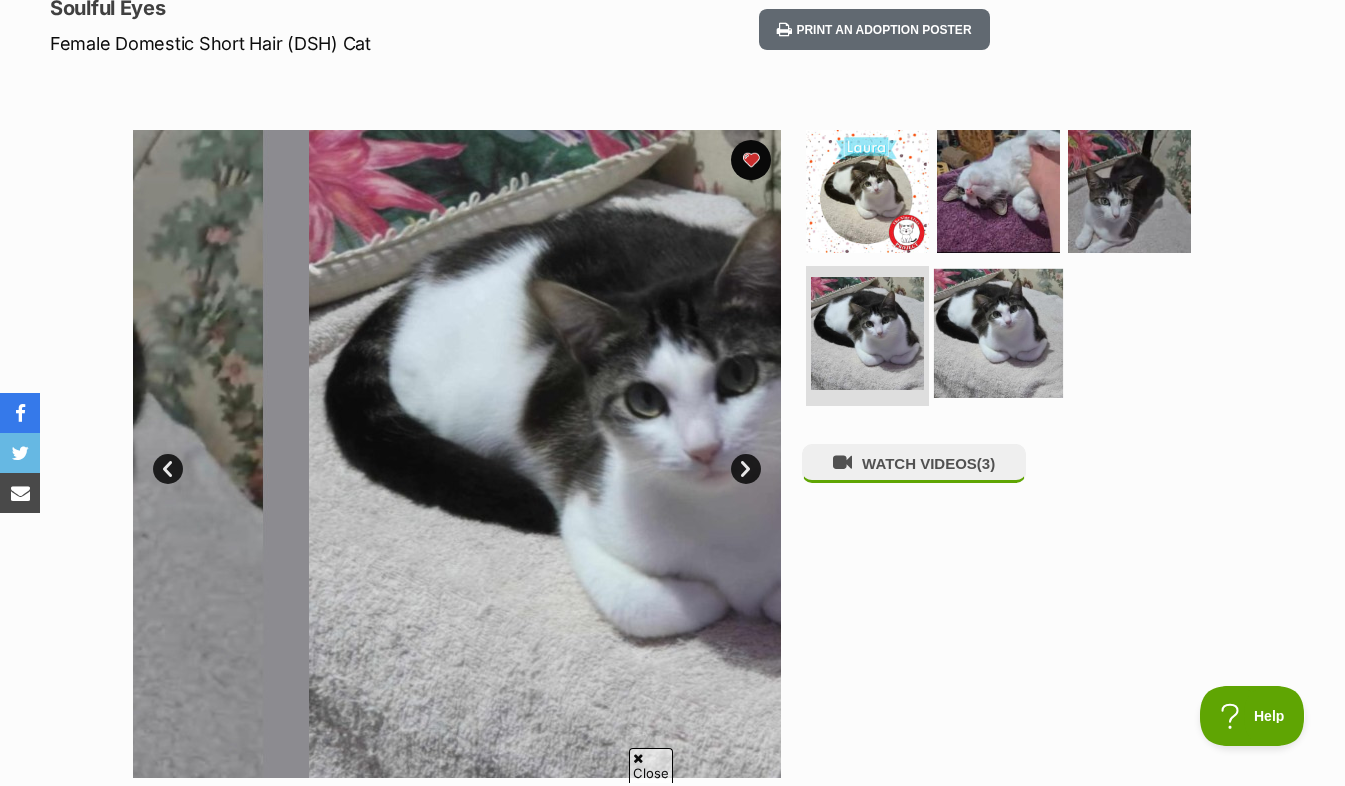 scroll, scrollTop: 0, scrollLeft: 0, axis: both 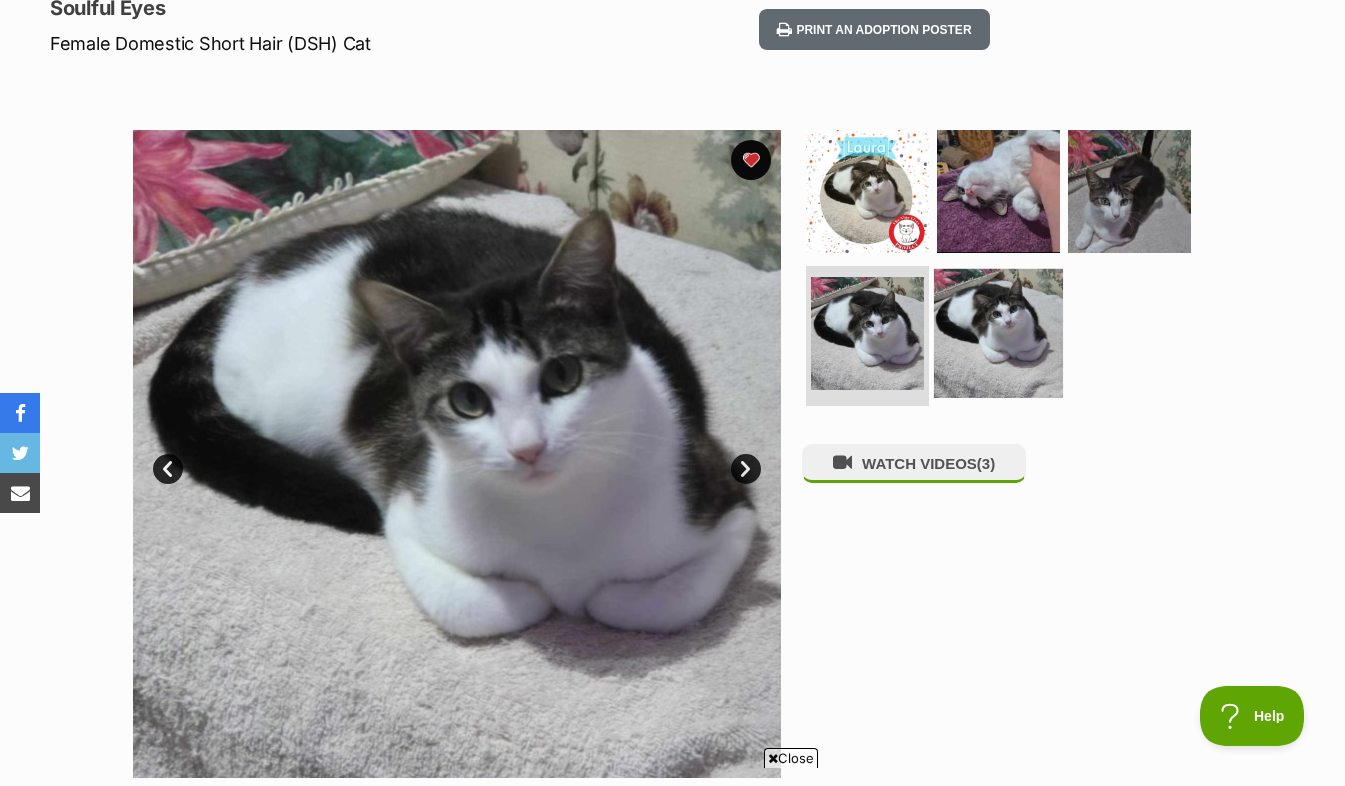 click at bounding box center (998, 333) 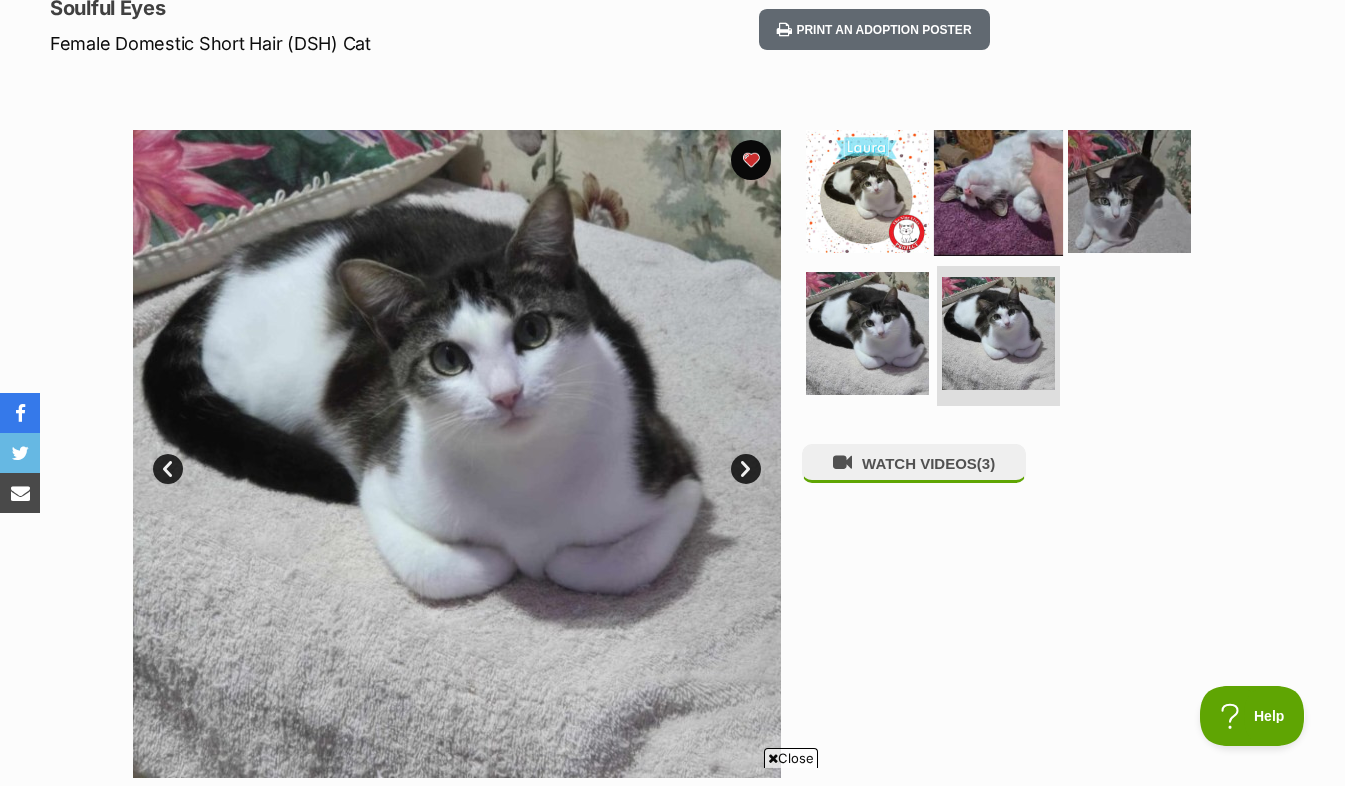 click at bounding box center (998, 191) 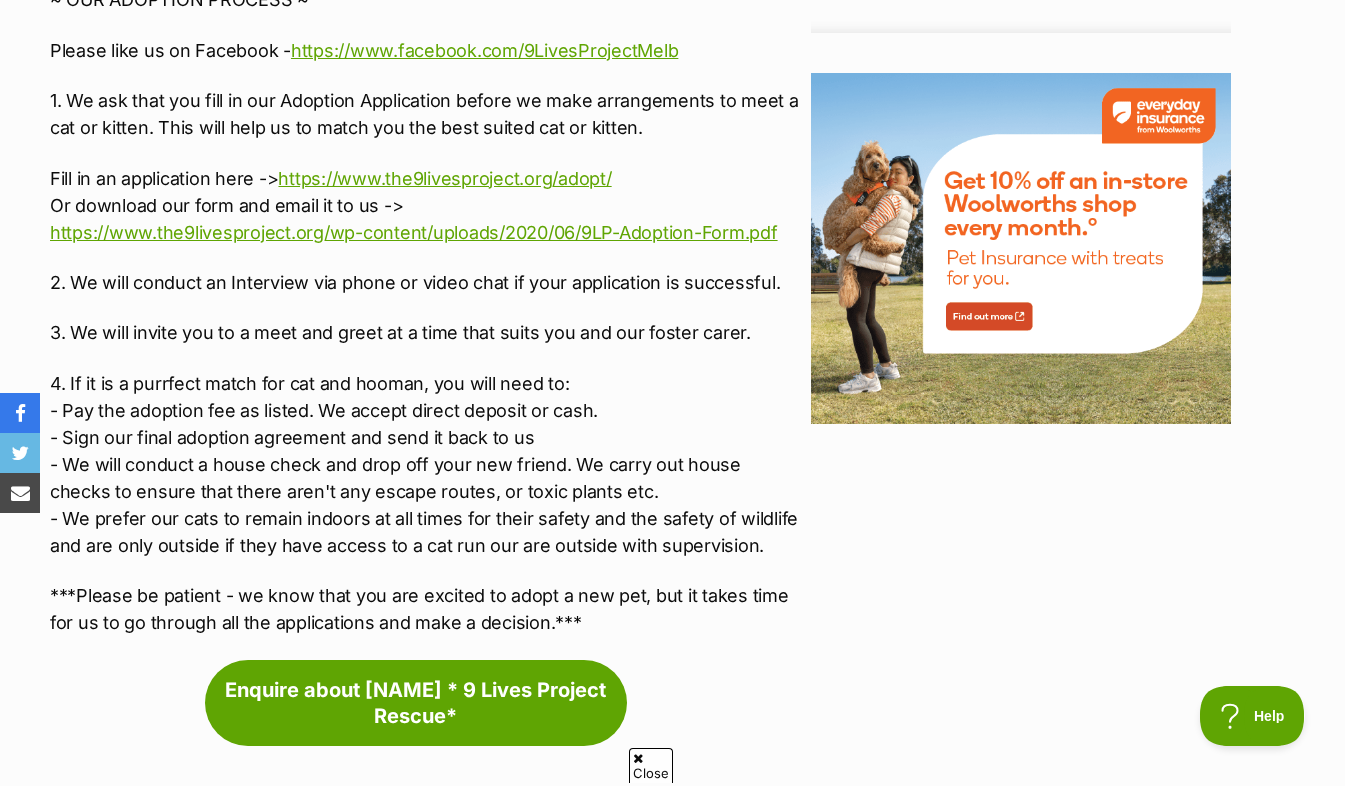 scroll, scrollTop: 3138, scrollLeft: 0, axis: vertical 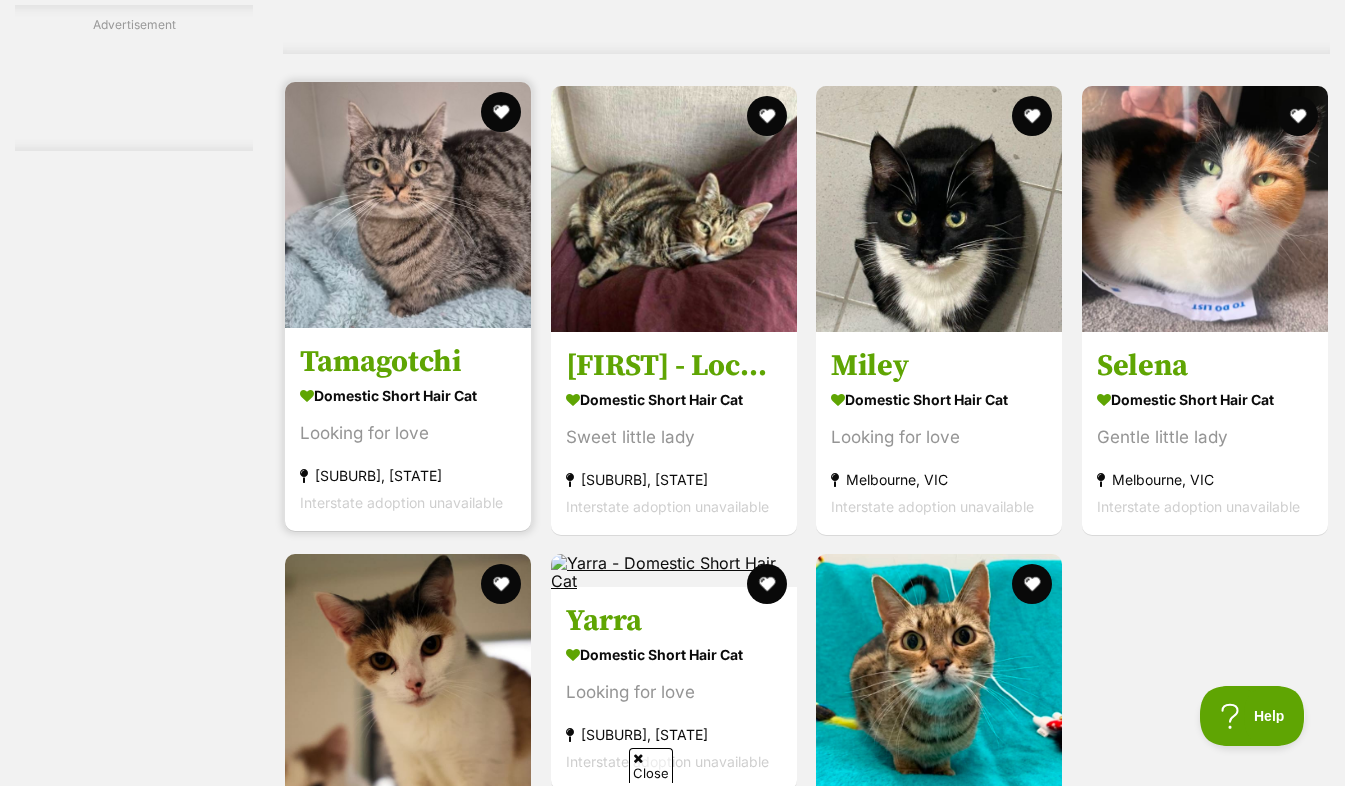 click at bounding box center [408, 322] 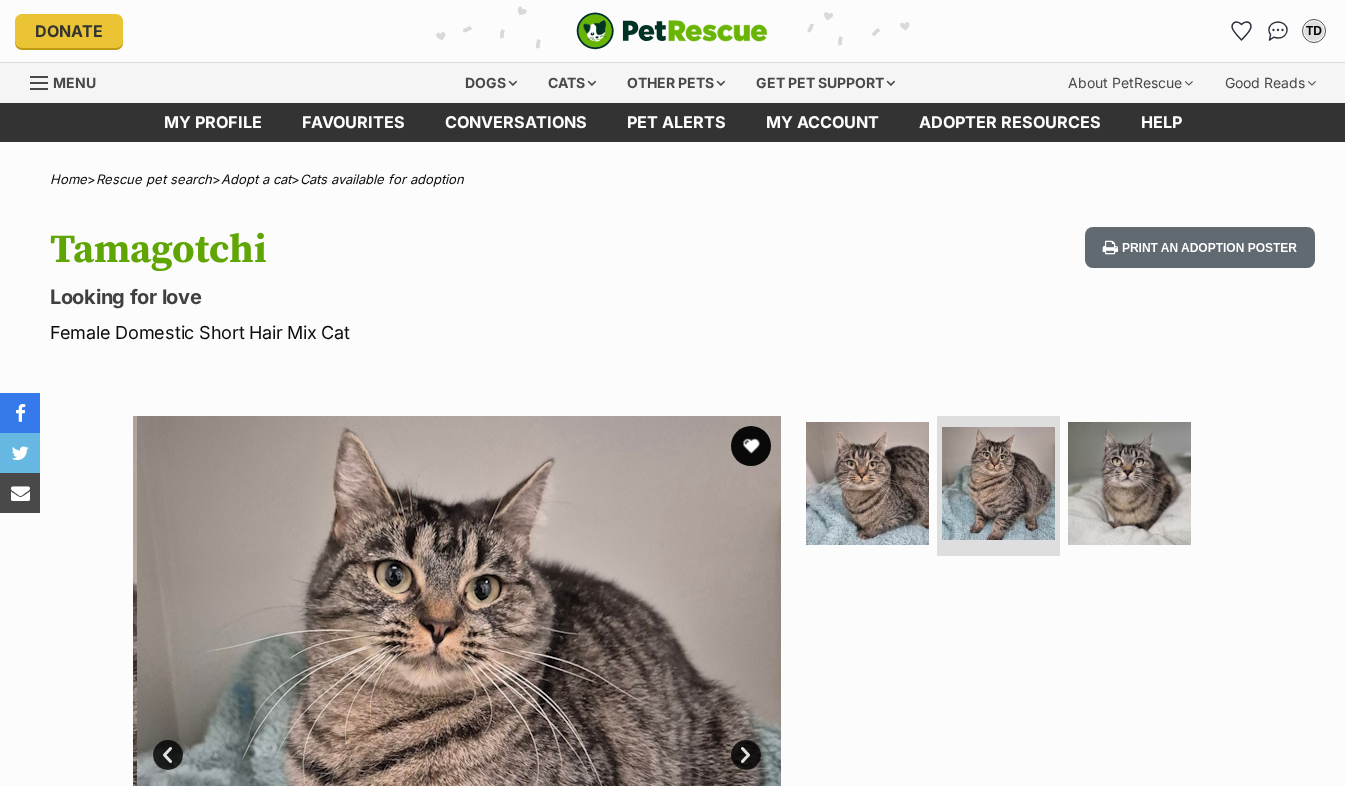 scroll, scrollTop: 0, scrollLeft: 0, axis: both 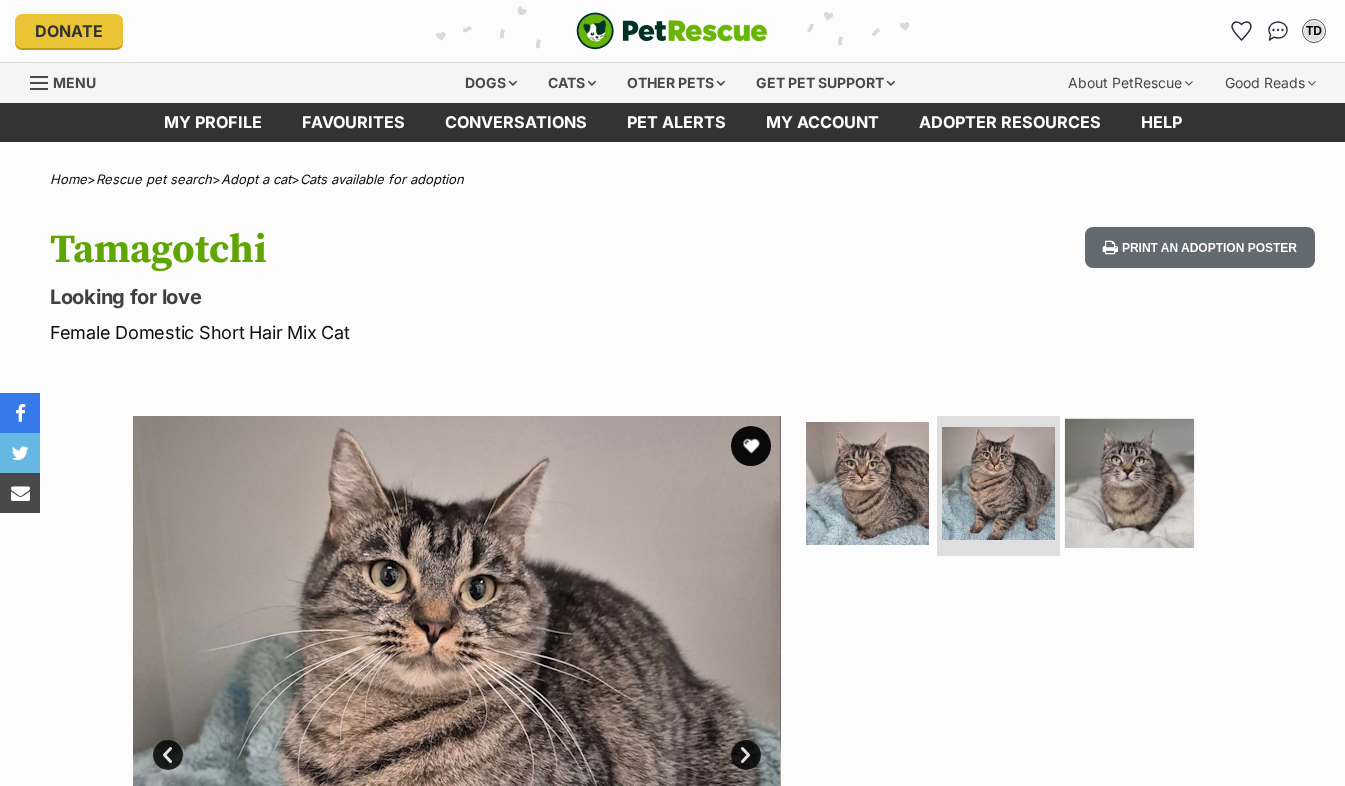 click at bounding box center [1129, 483] 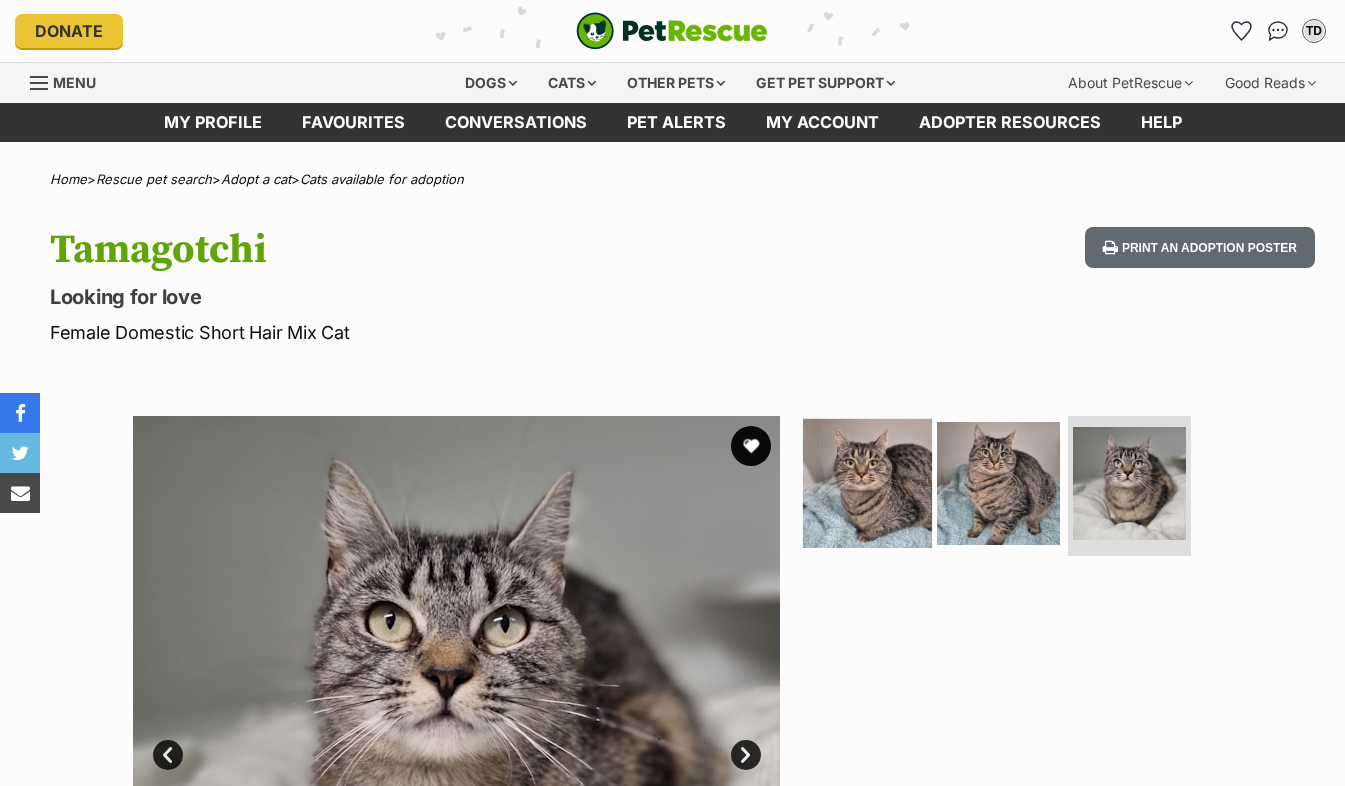 click at bounding box center (867, 483) 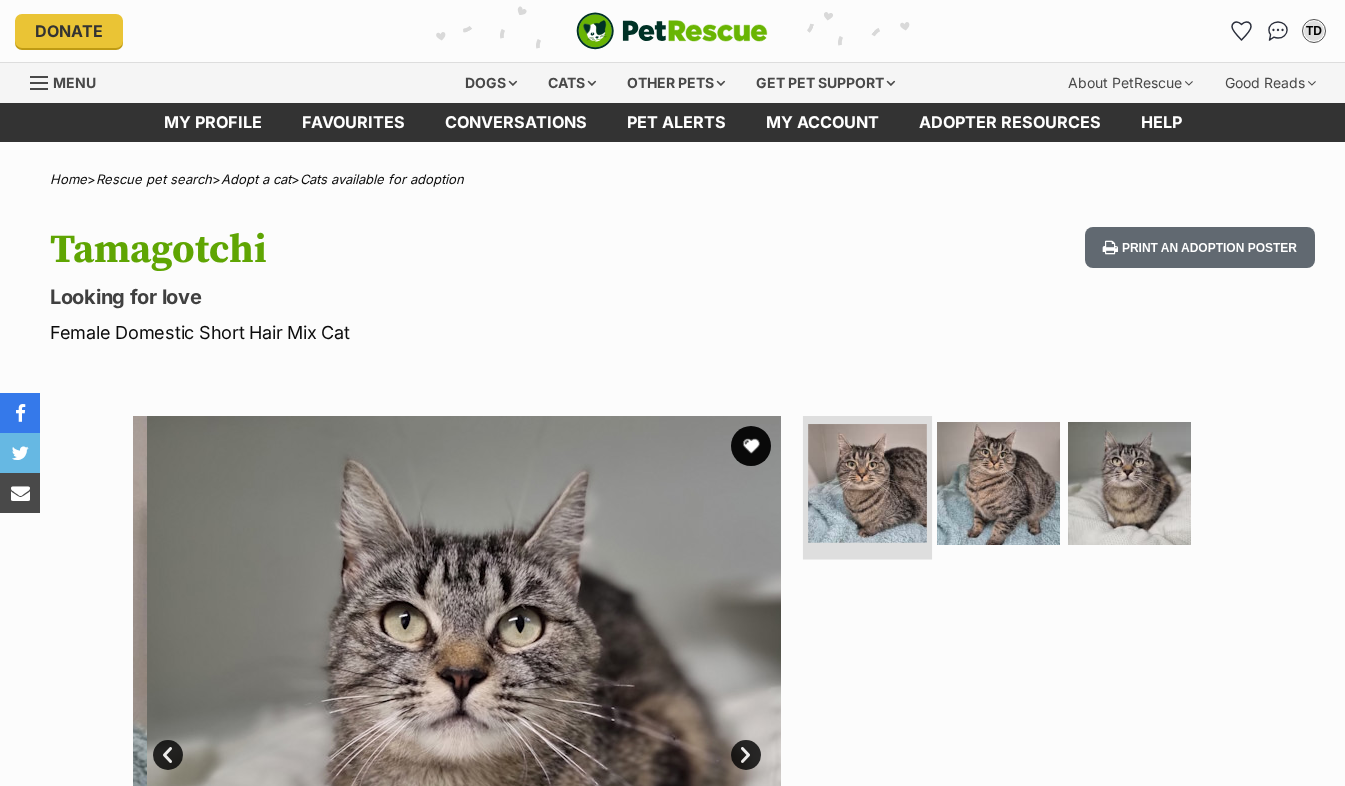 scroll, scrollTop: 0, scrollLeft: 0, axis: both 